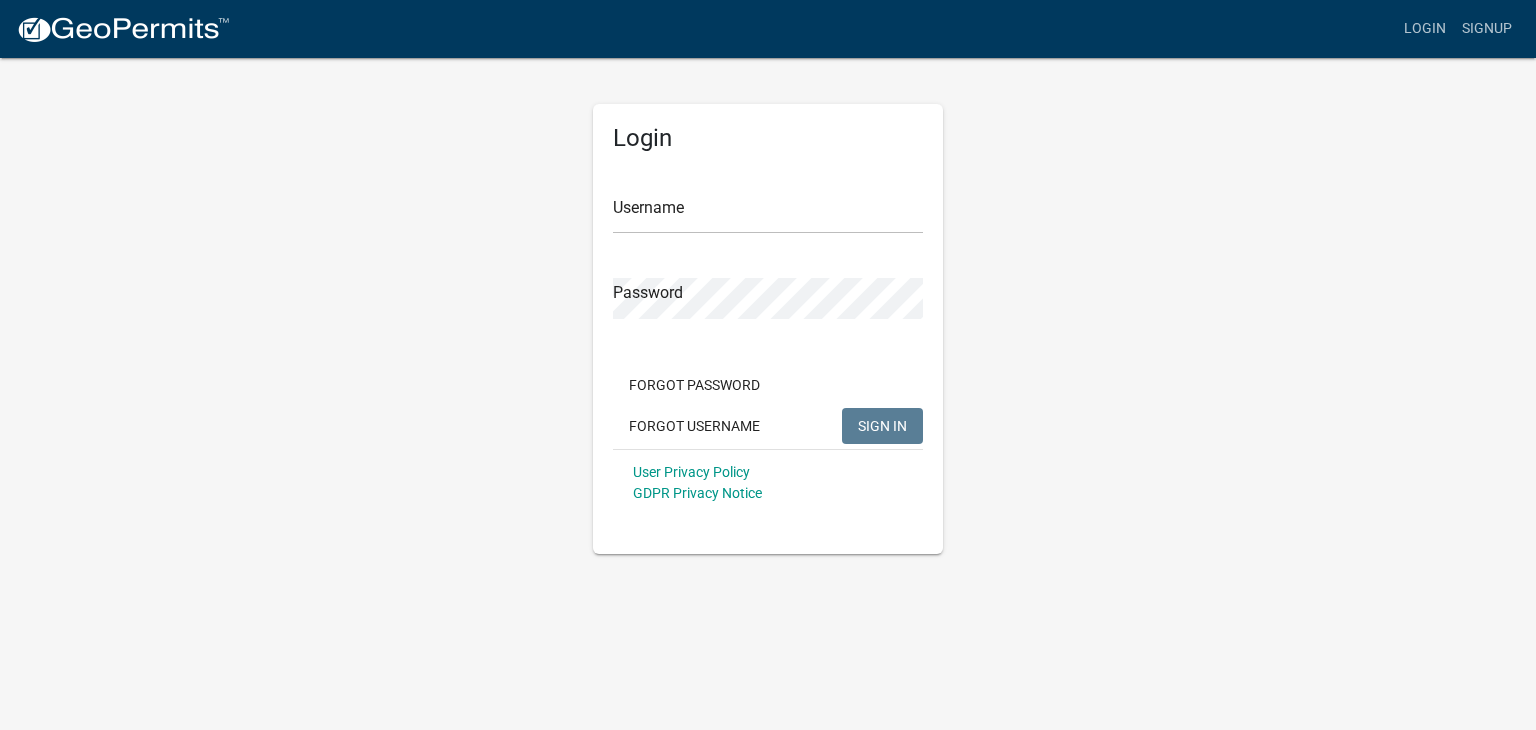 scroll, scrollTop: 0, scrollLeft: 0, axis: both 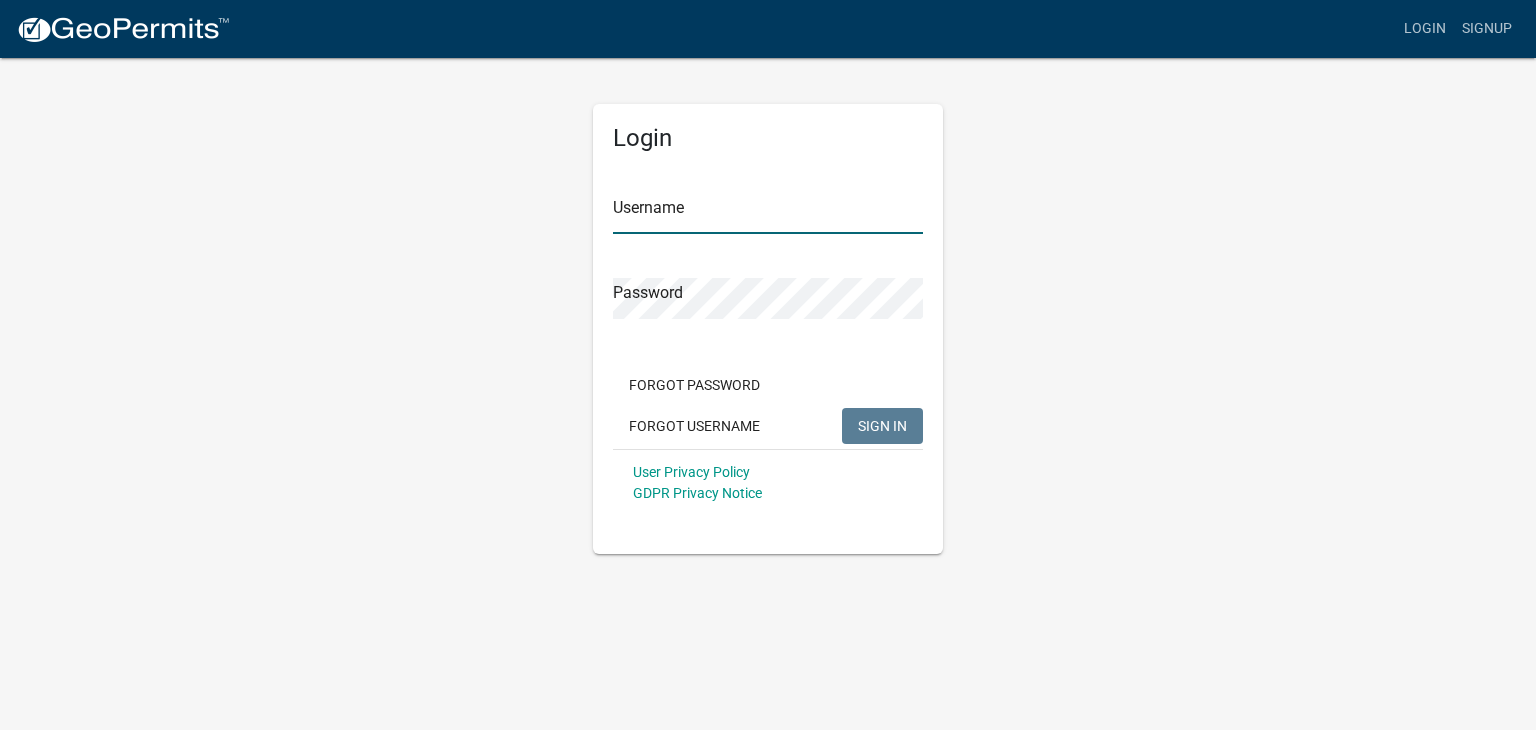 click on "Username" at bounding box center [768, 213] 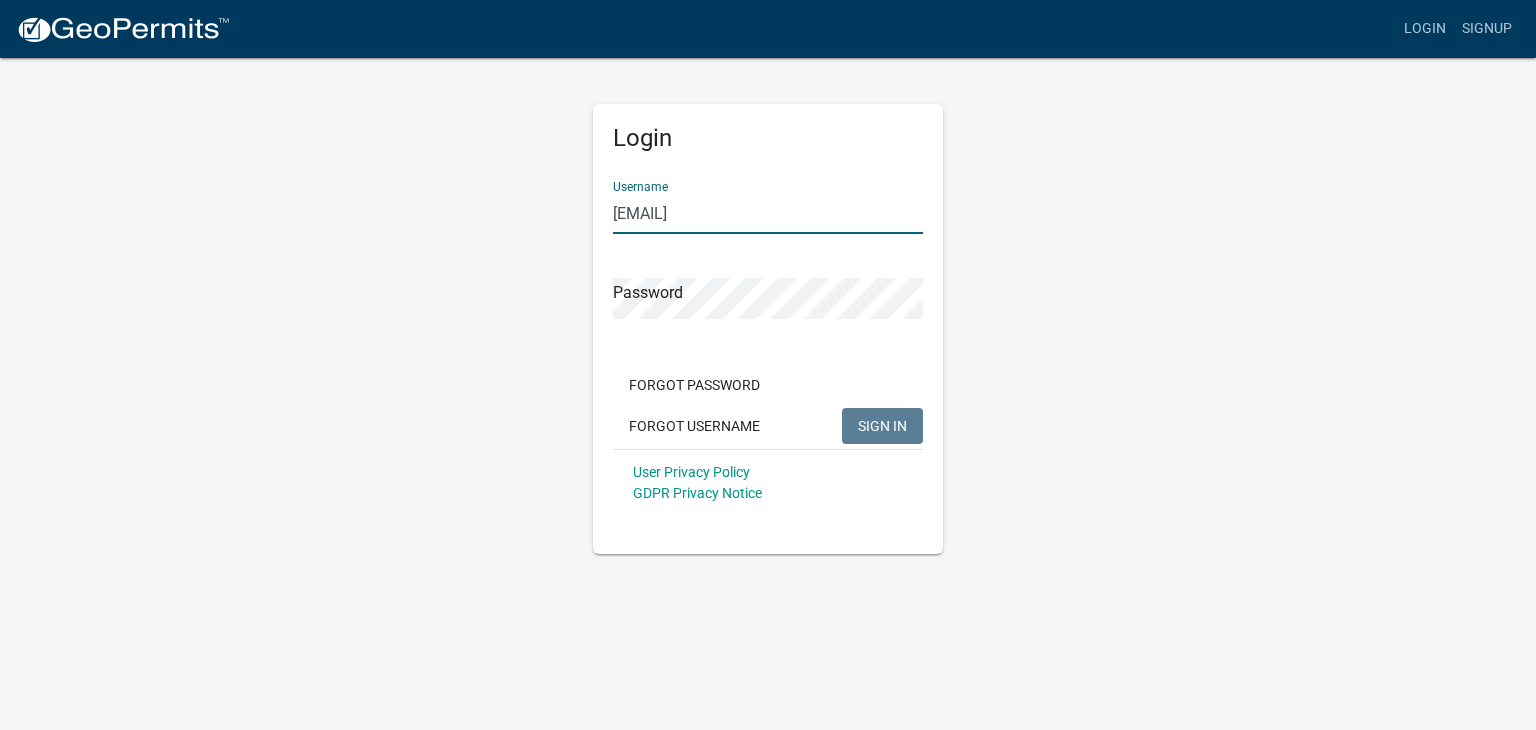 type on "[USERNAME]@[DOMAIN]" 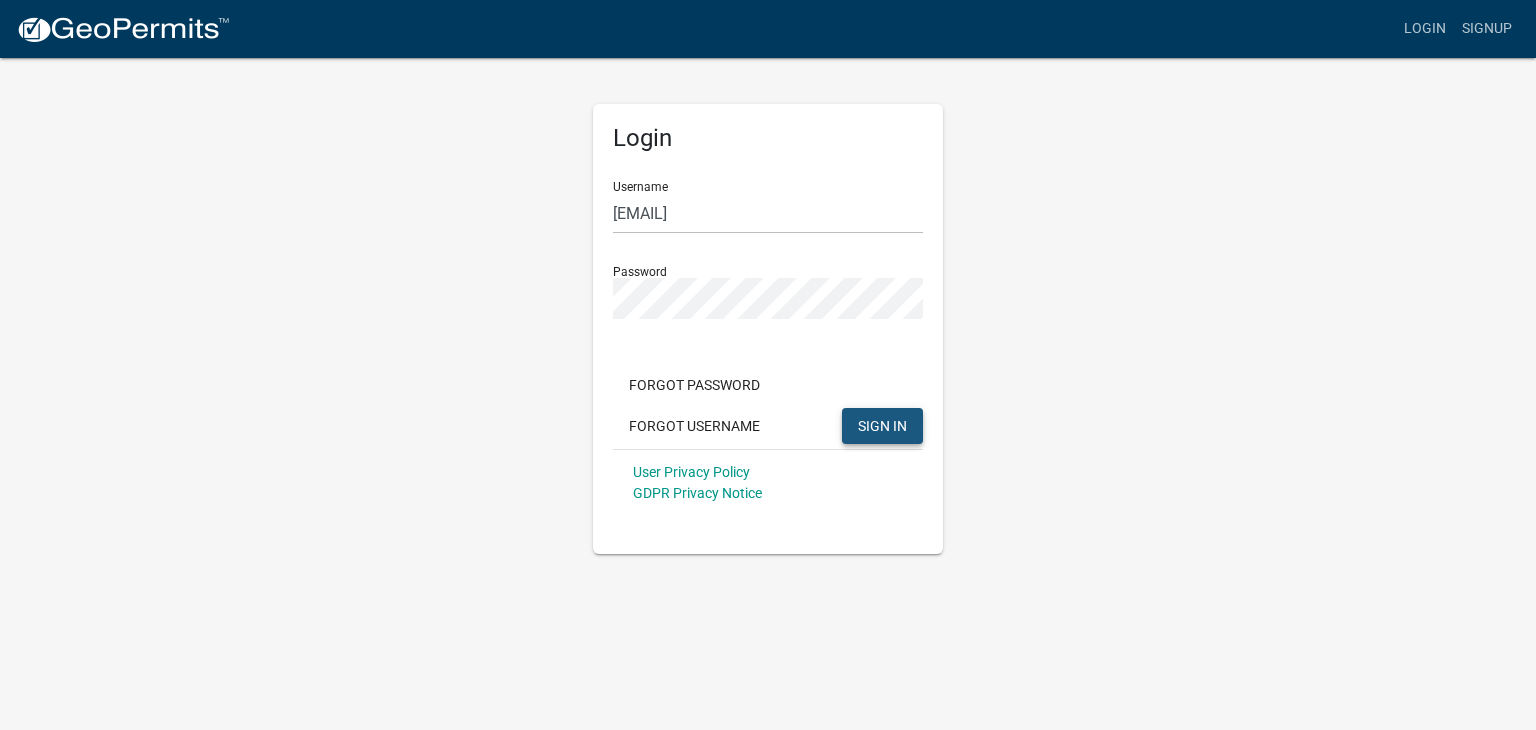 click on "SIGN IN" 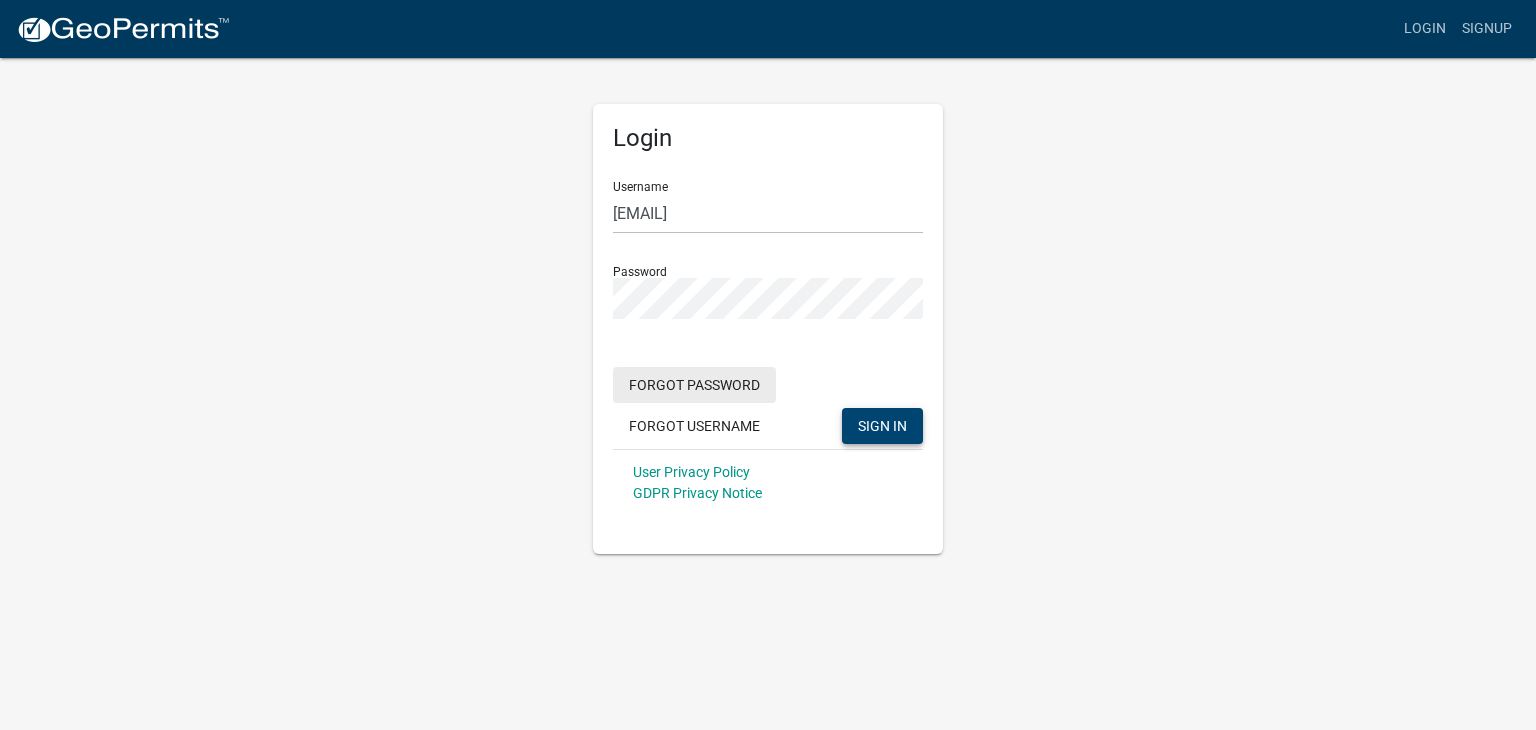 click on "Forgot Password" 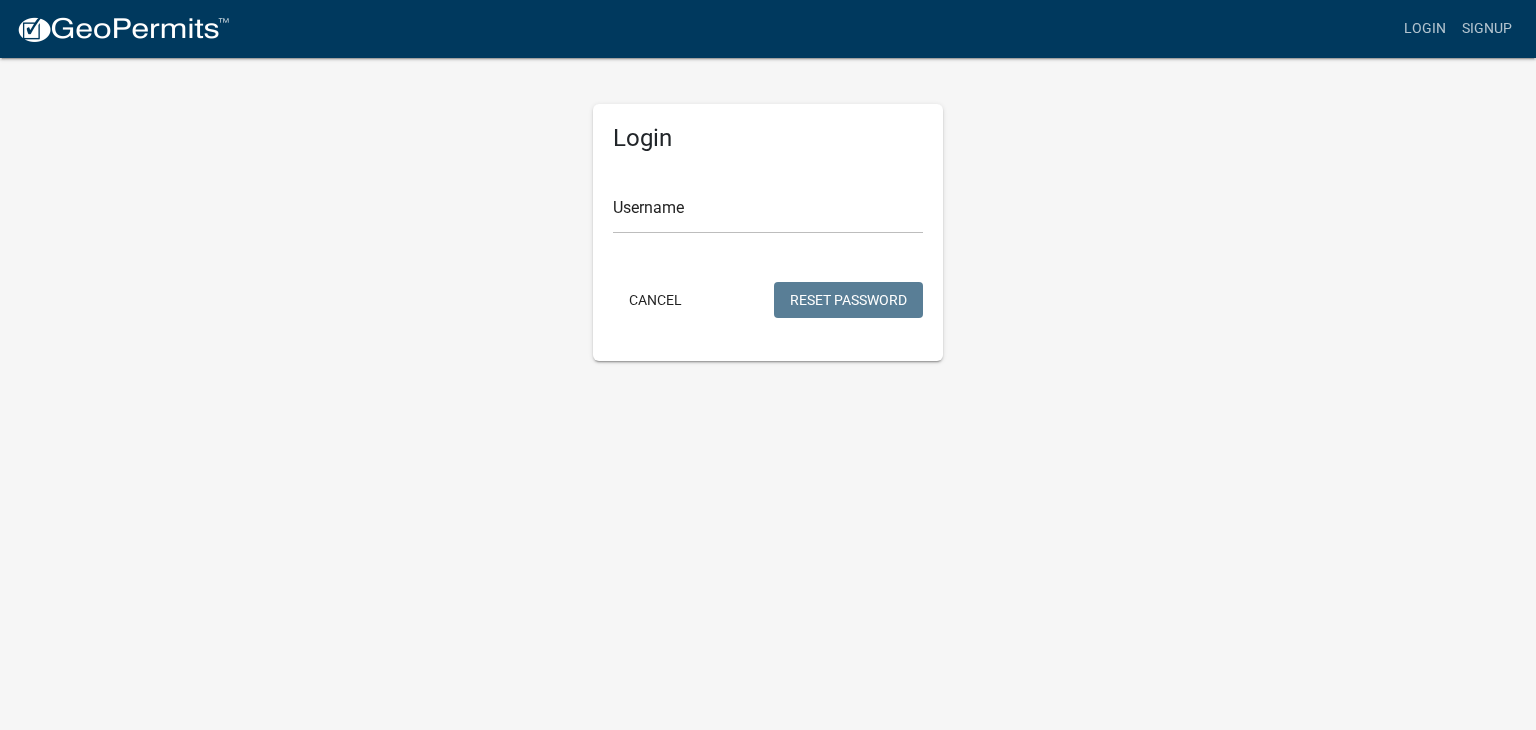 click on "Username" 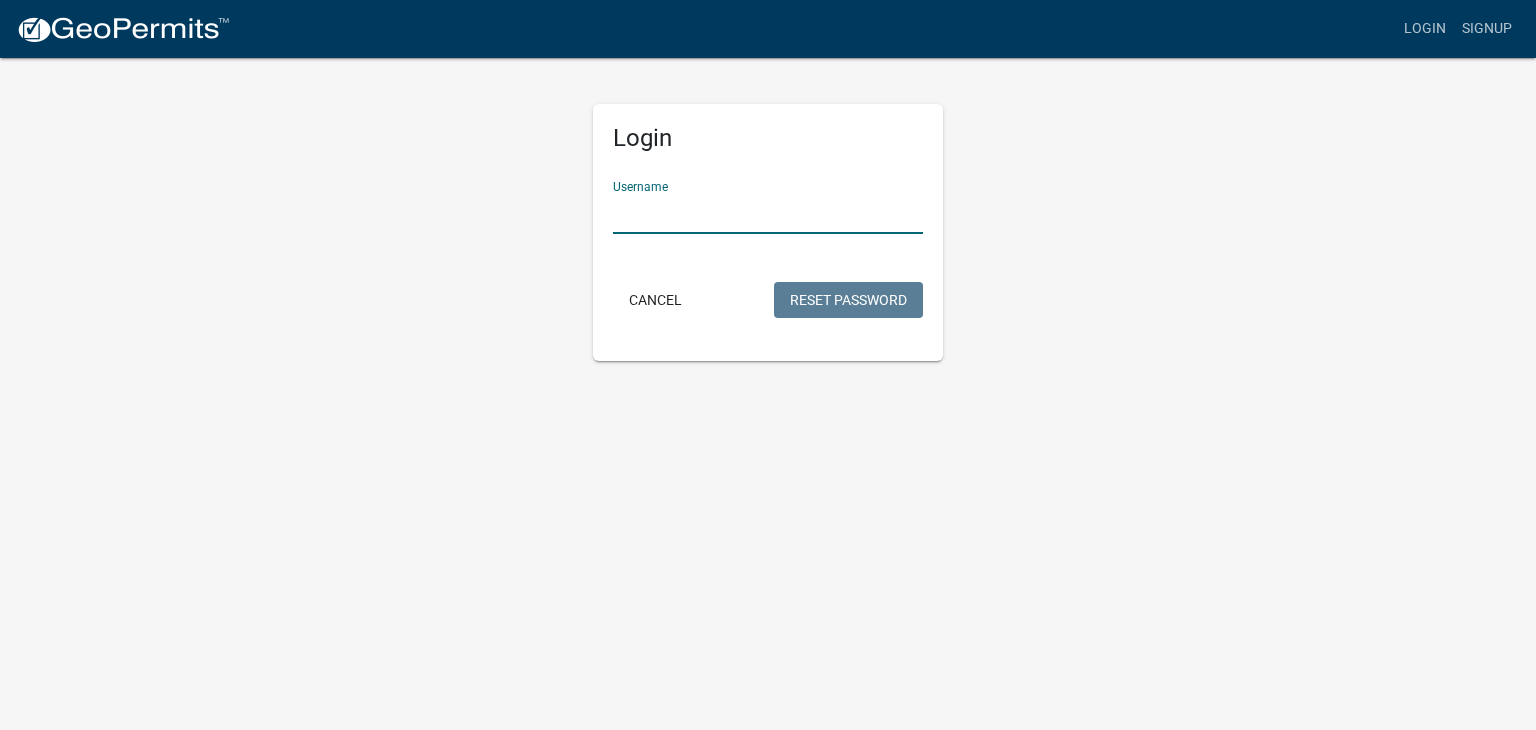 click on "Username" at bounding box center [768, 213] 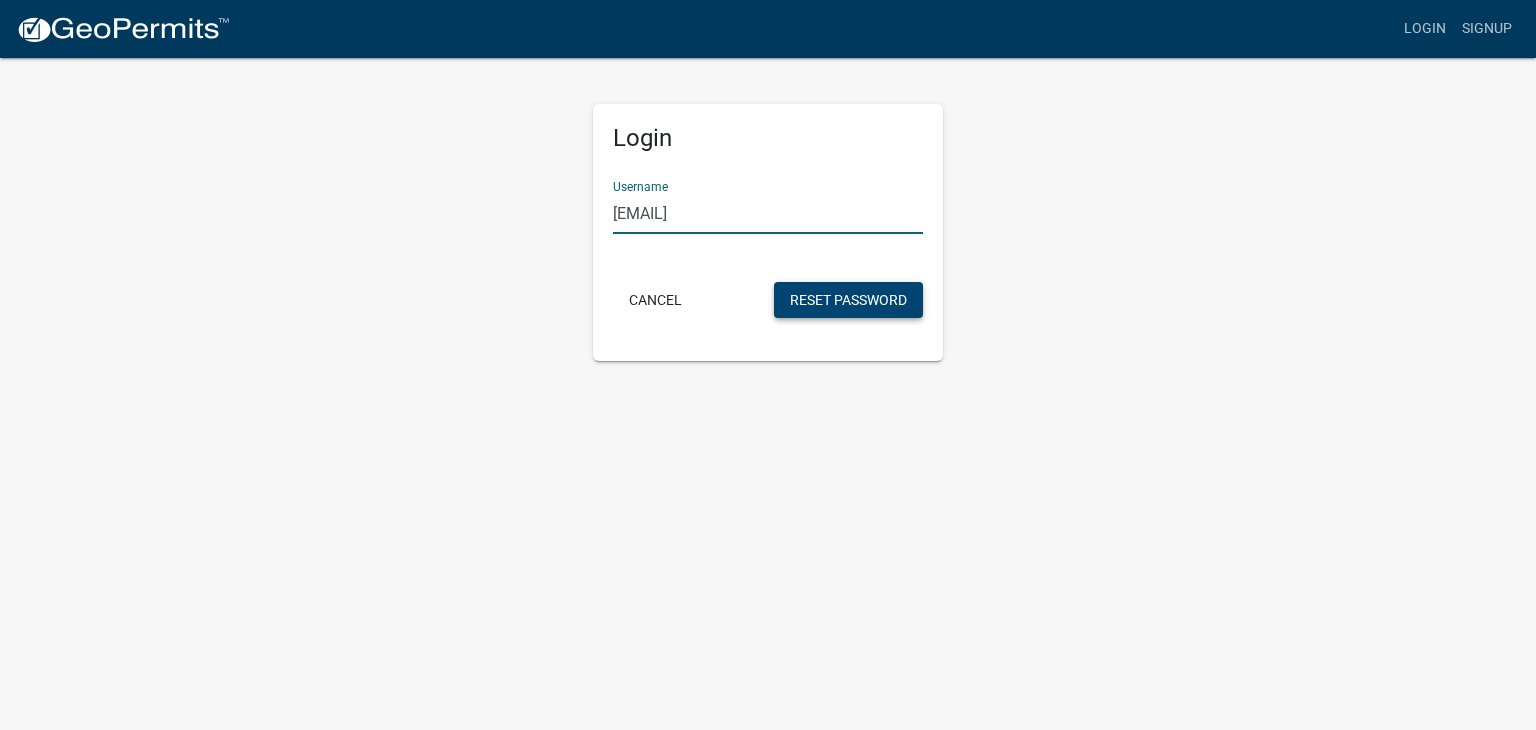 type on "[USERNAME]@[DOMAIN]" 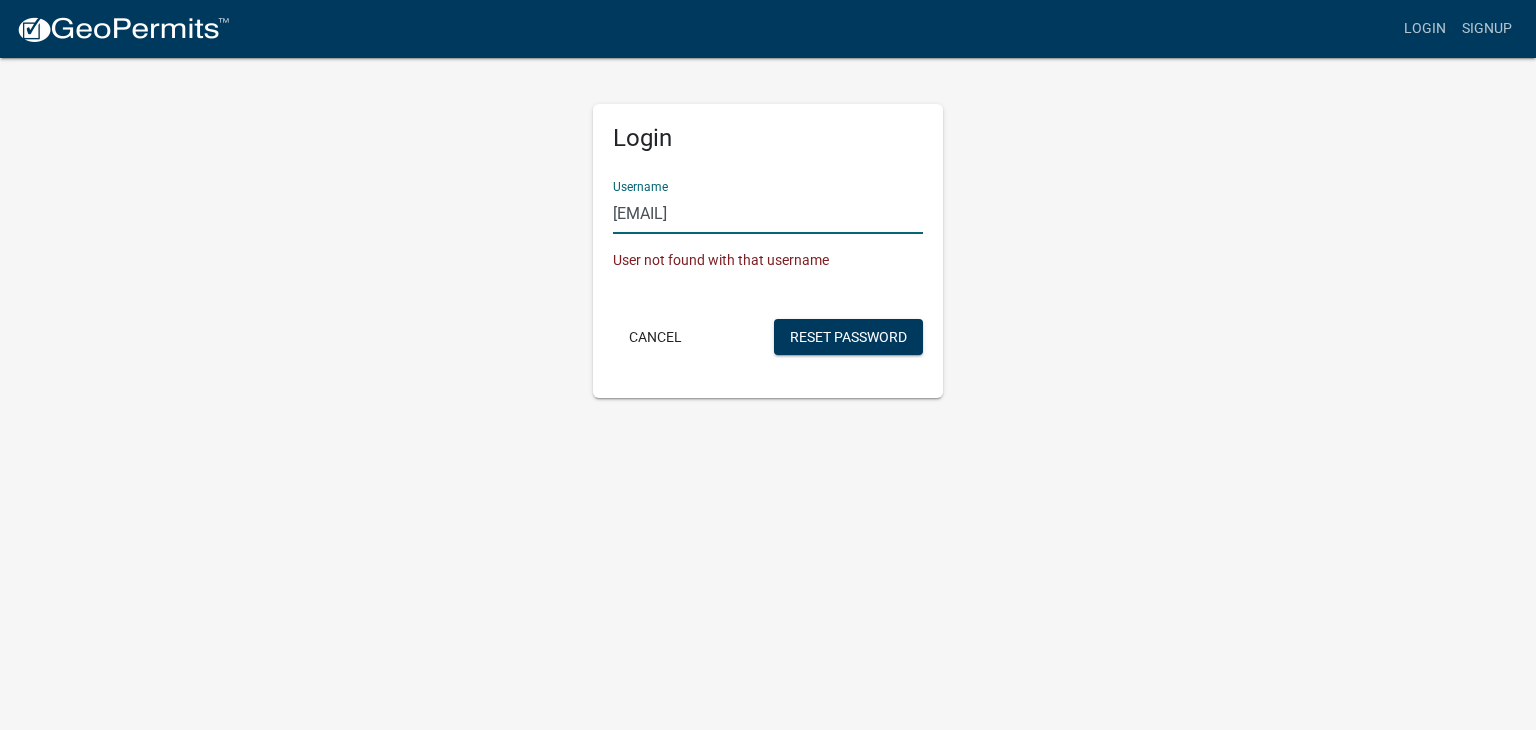 click on "[USERNAME]@[DOMAIN]" at bounding box center (768, 213) 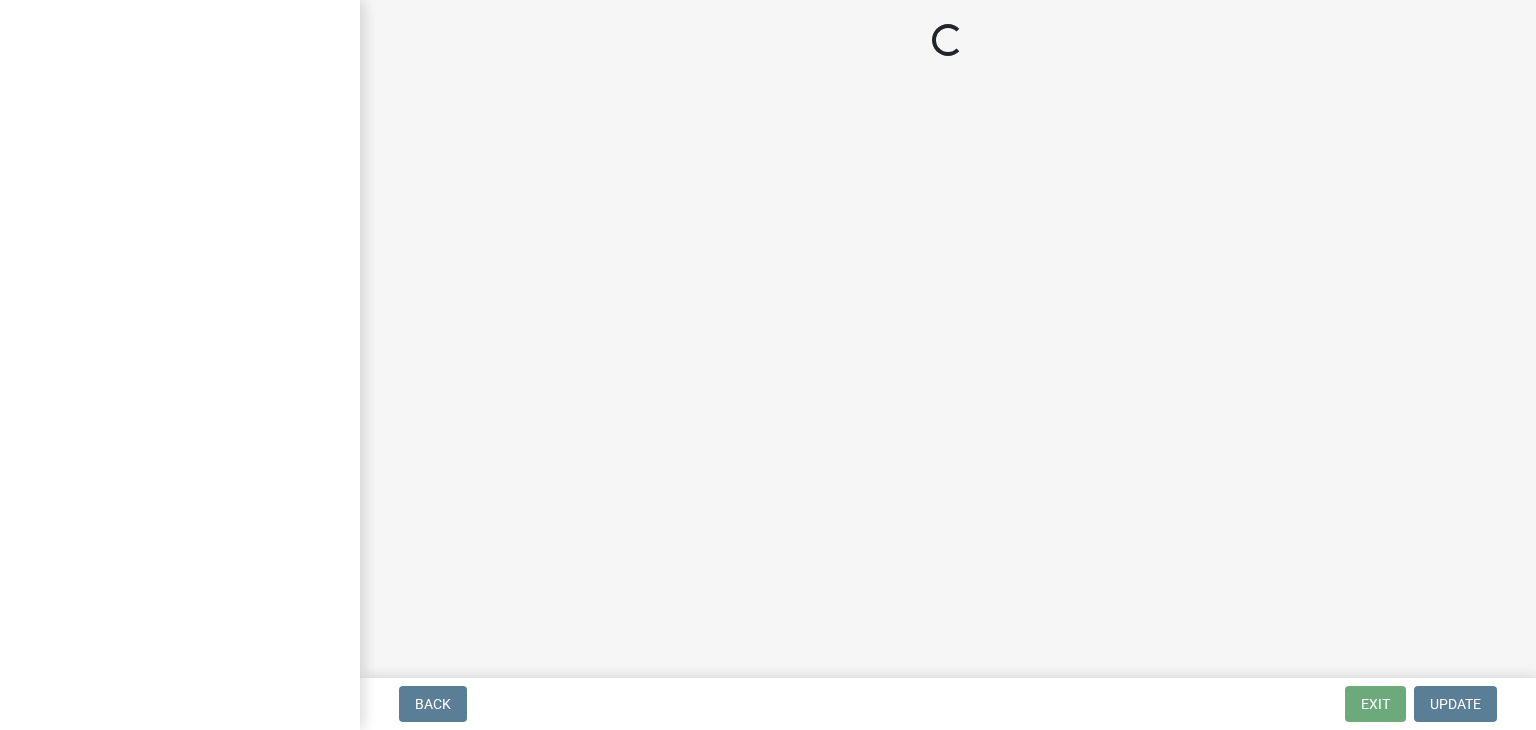scroll, scrollTop: 0, scrollLeft: 0, axis: both 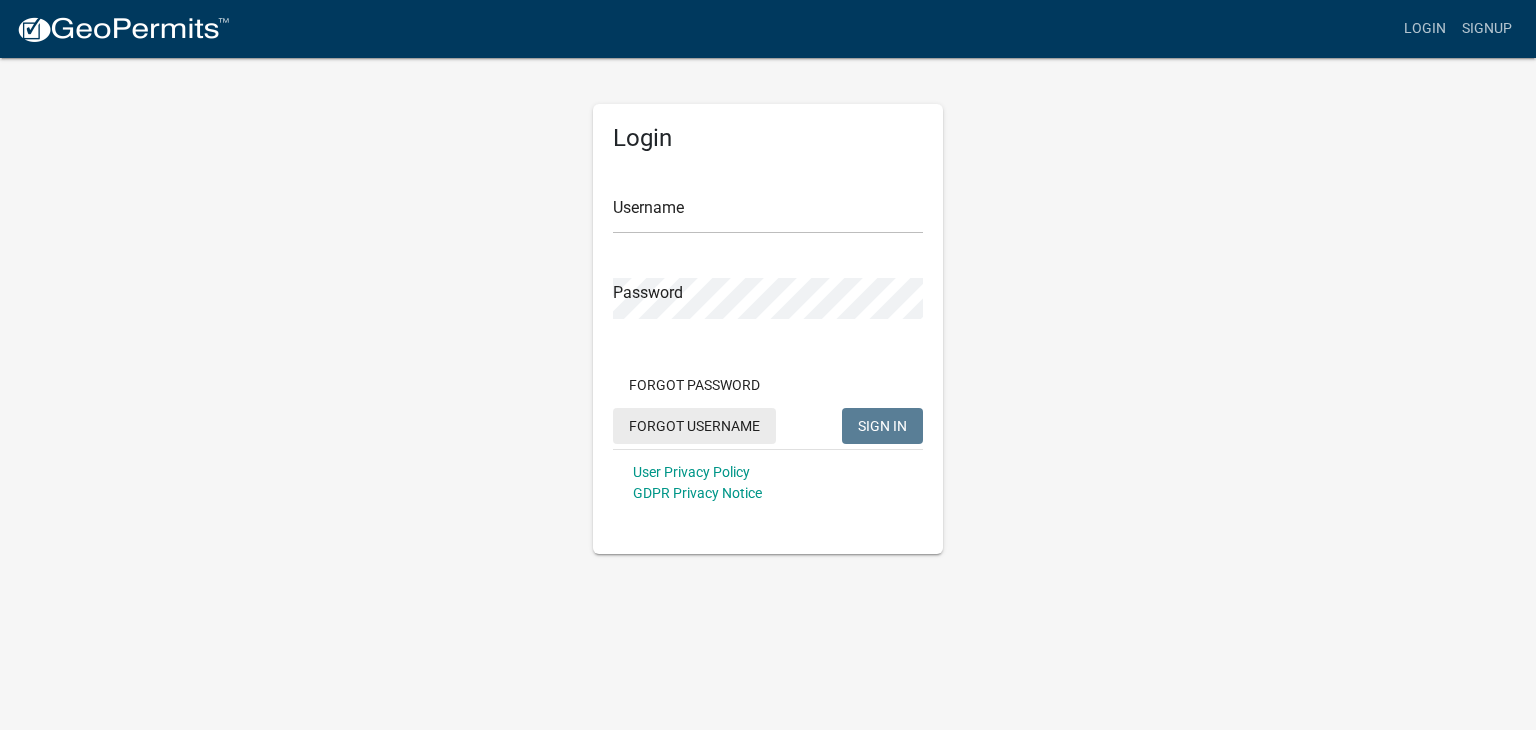 click on "Forgot Username" 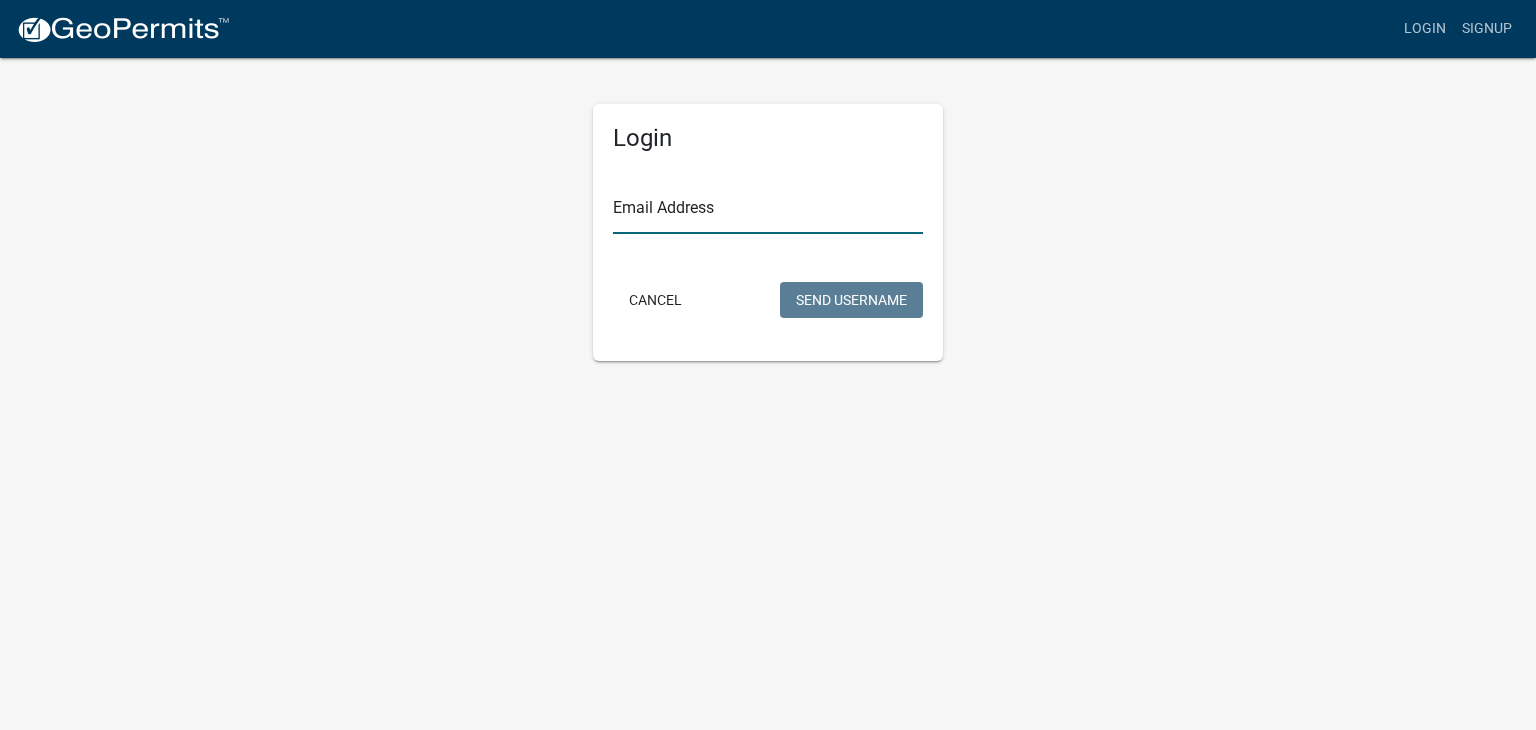 click on "Email Address" at bounding box center [768, 213] 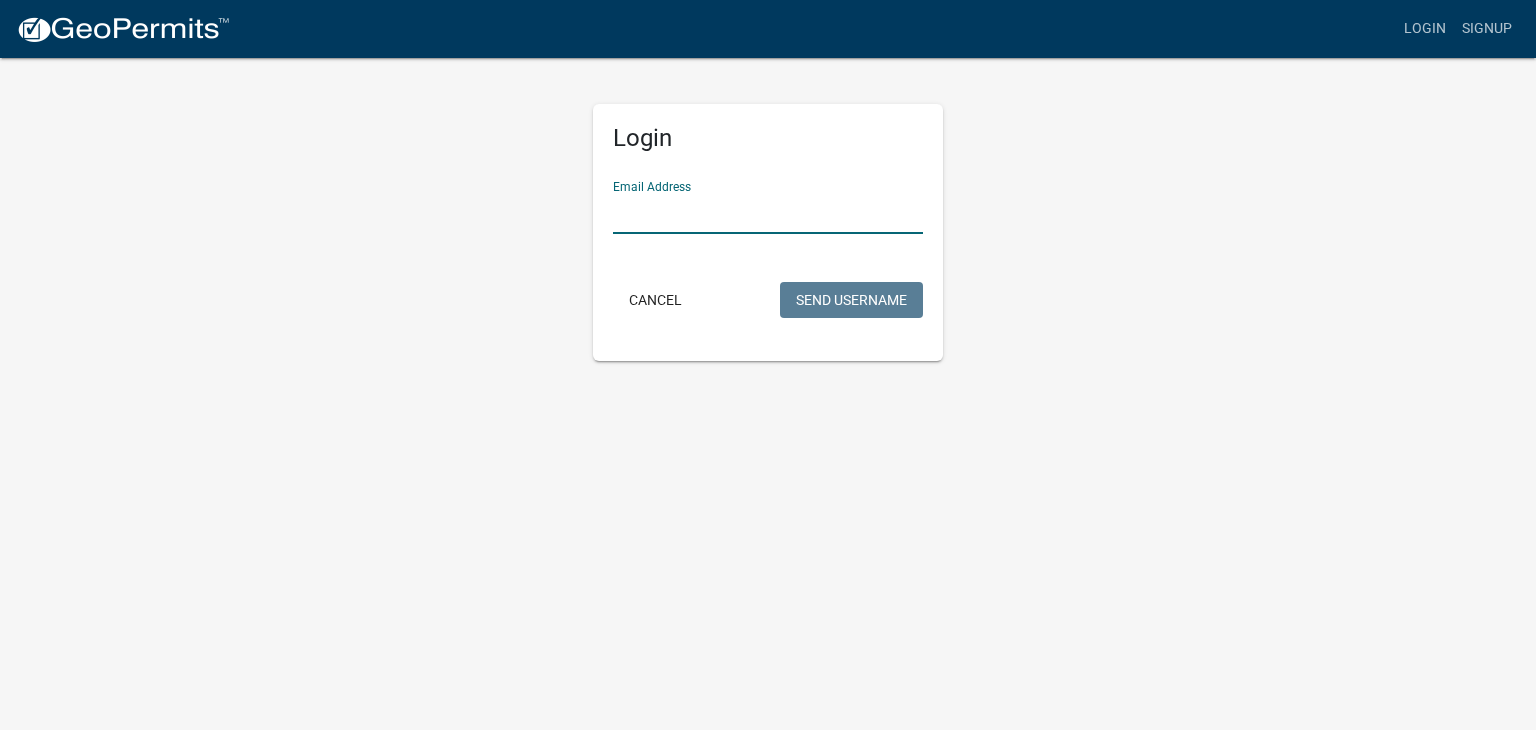 type on "[USERNAME]@[DOMAIN]" 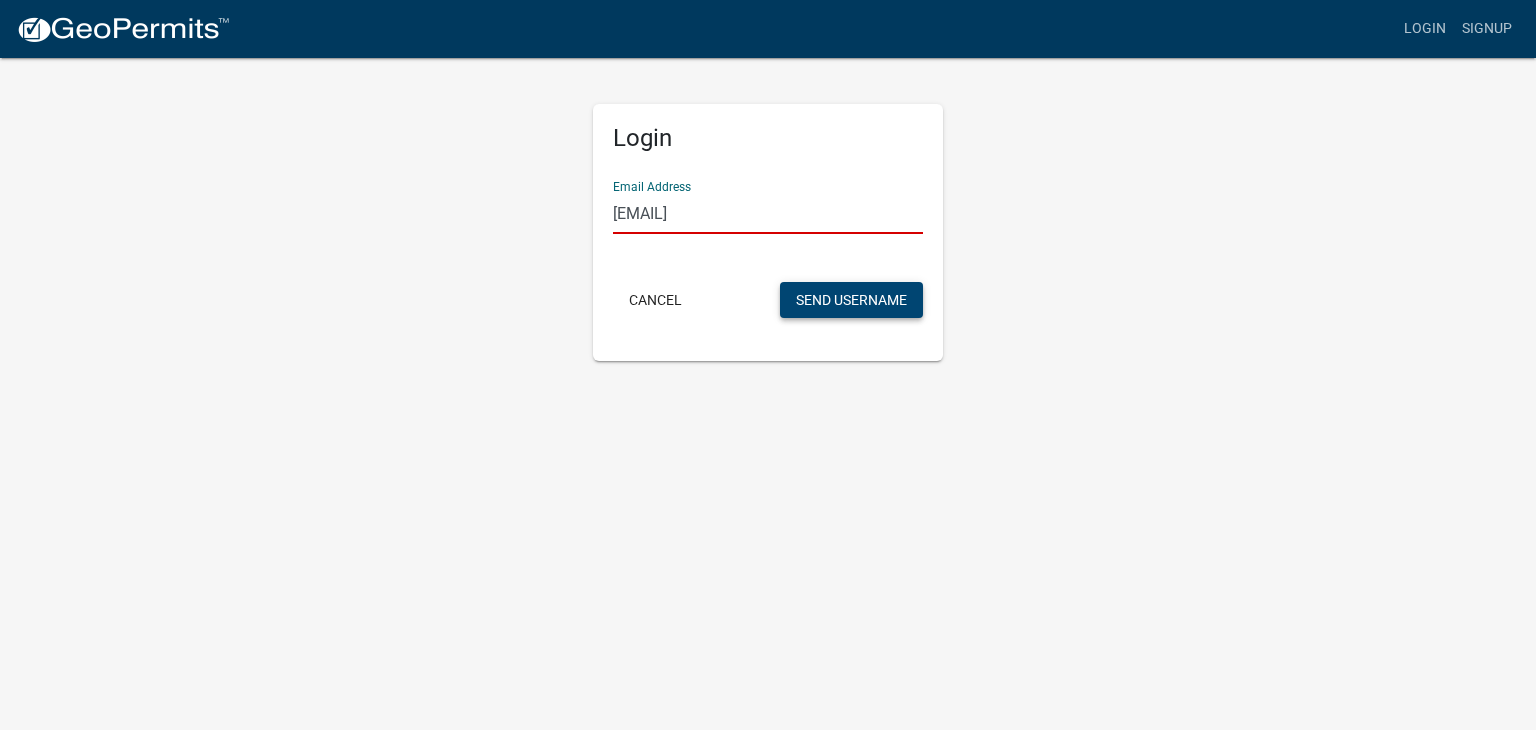 click on "Send Username" 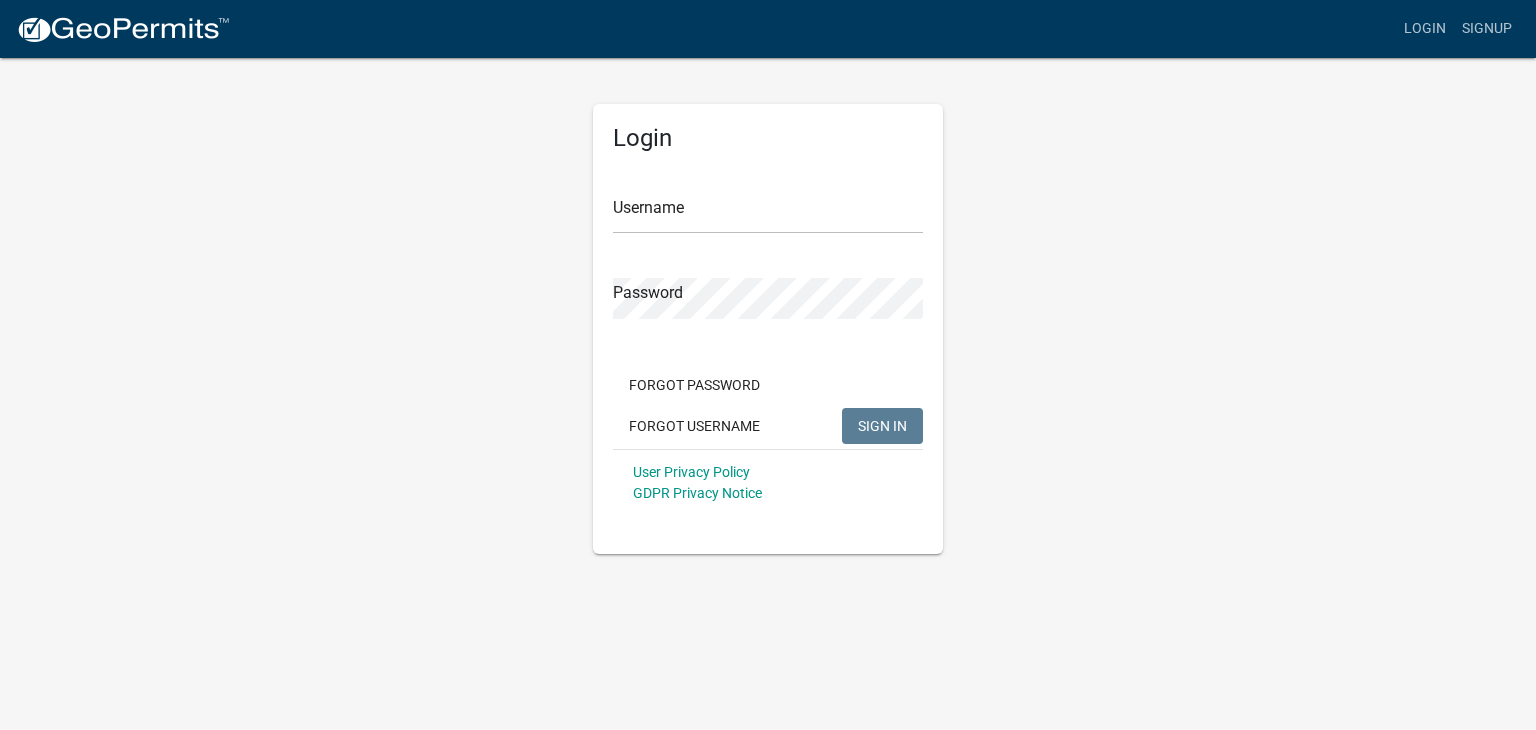 scroll, scrollTop: 0, scrollLeft: 0, axis: both 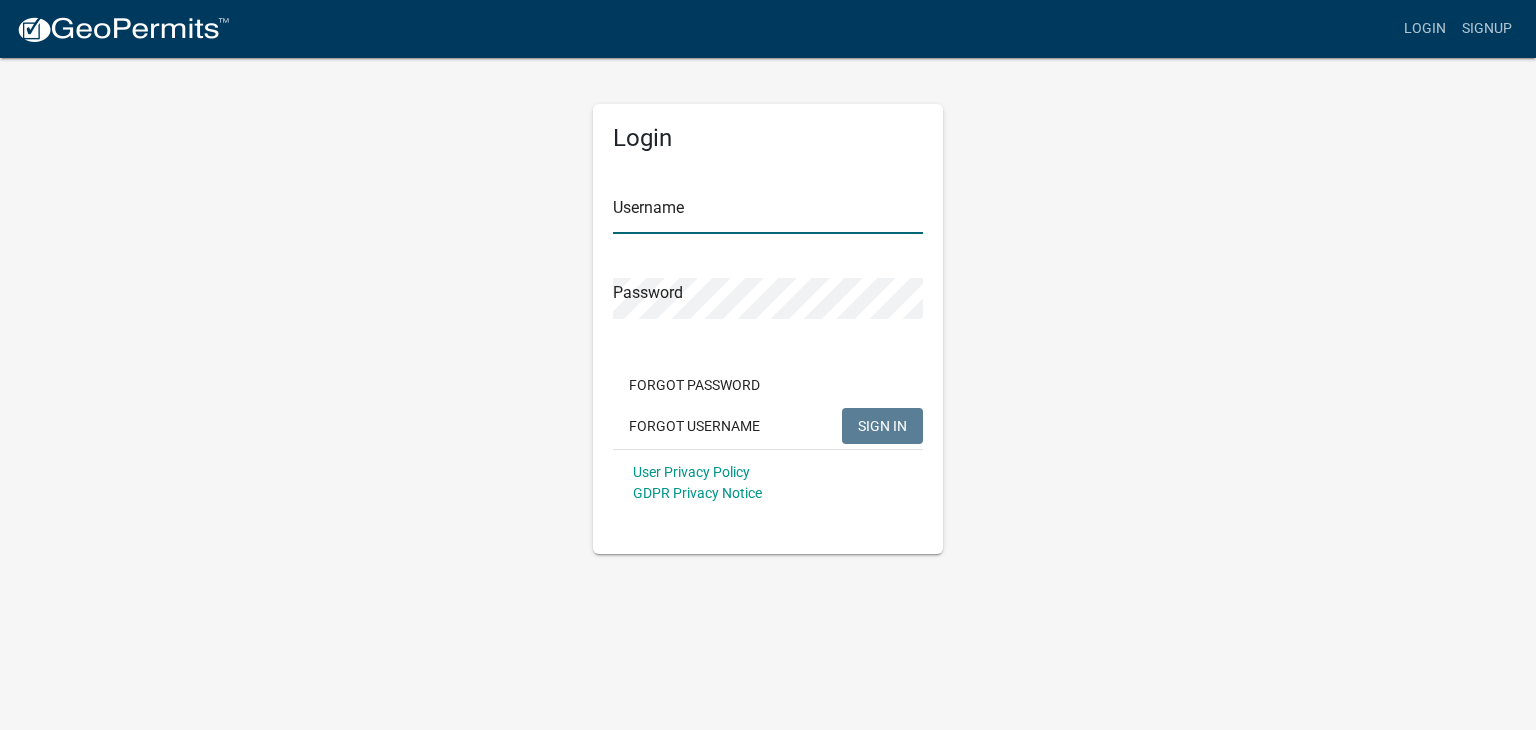click on "Username" at bounding box center [768, 213] 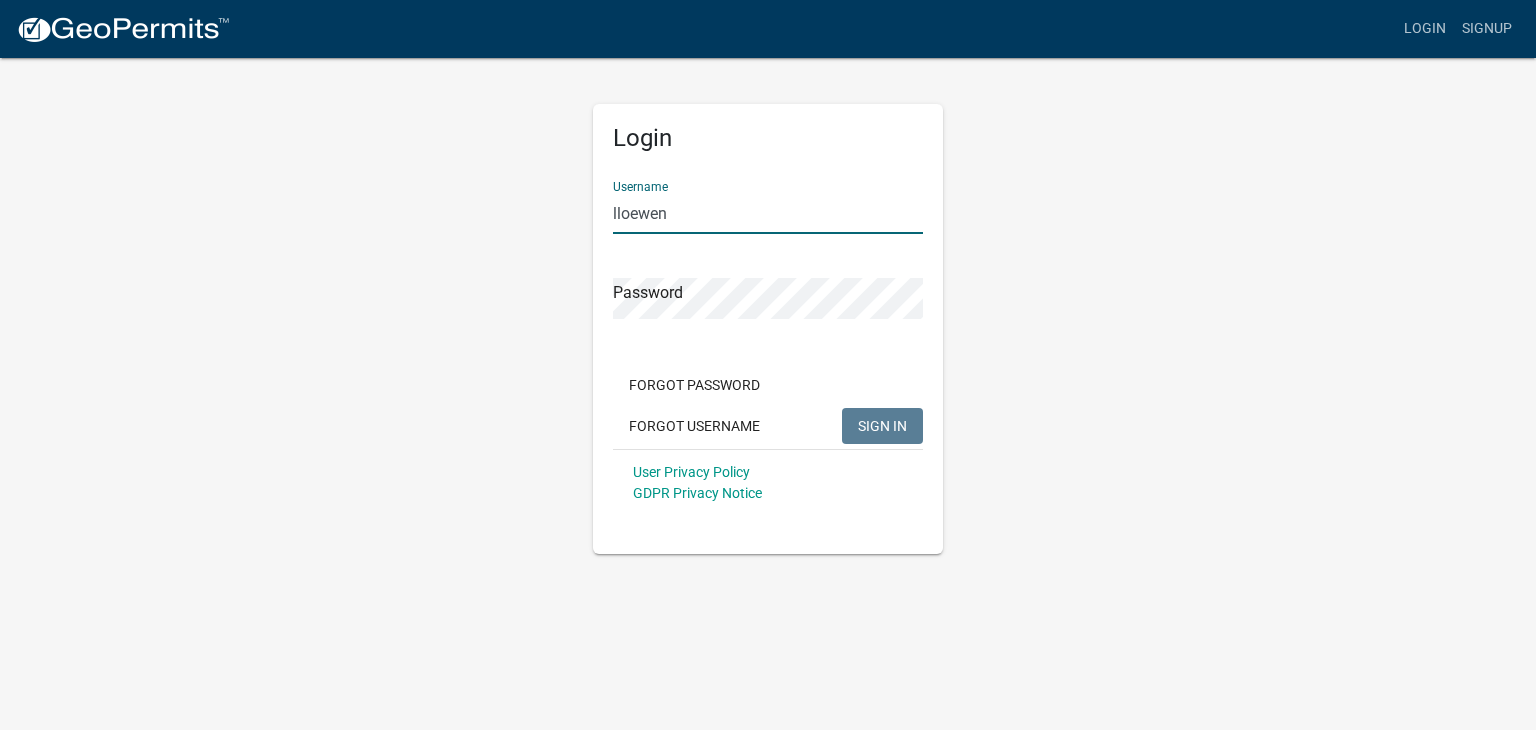 type on "[USERNAME]" 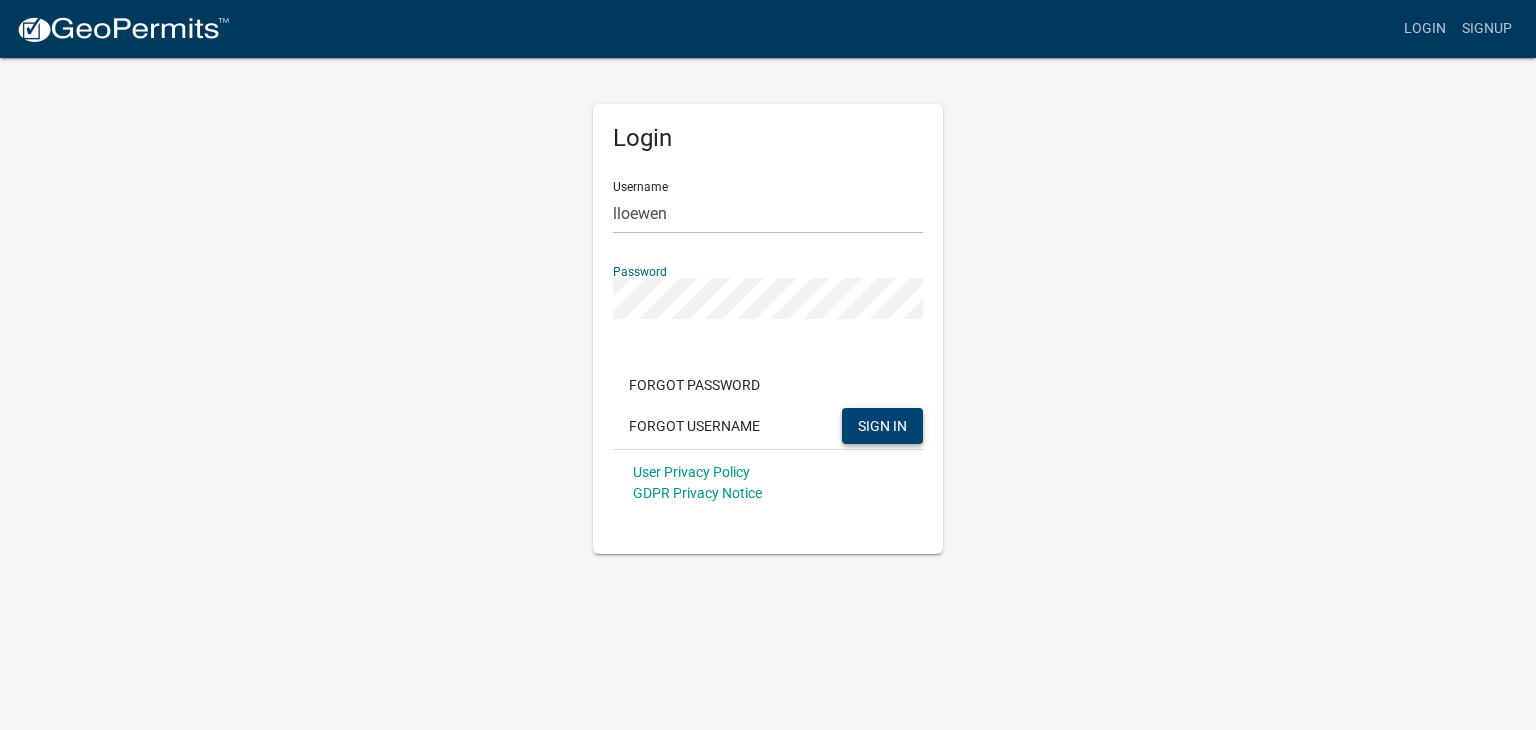 click on "SIGN IN" 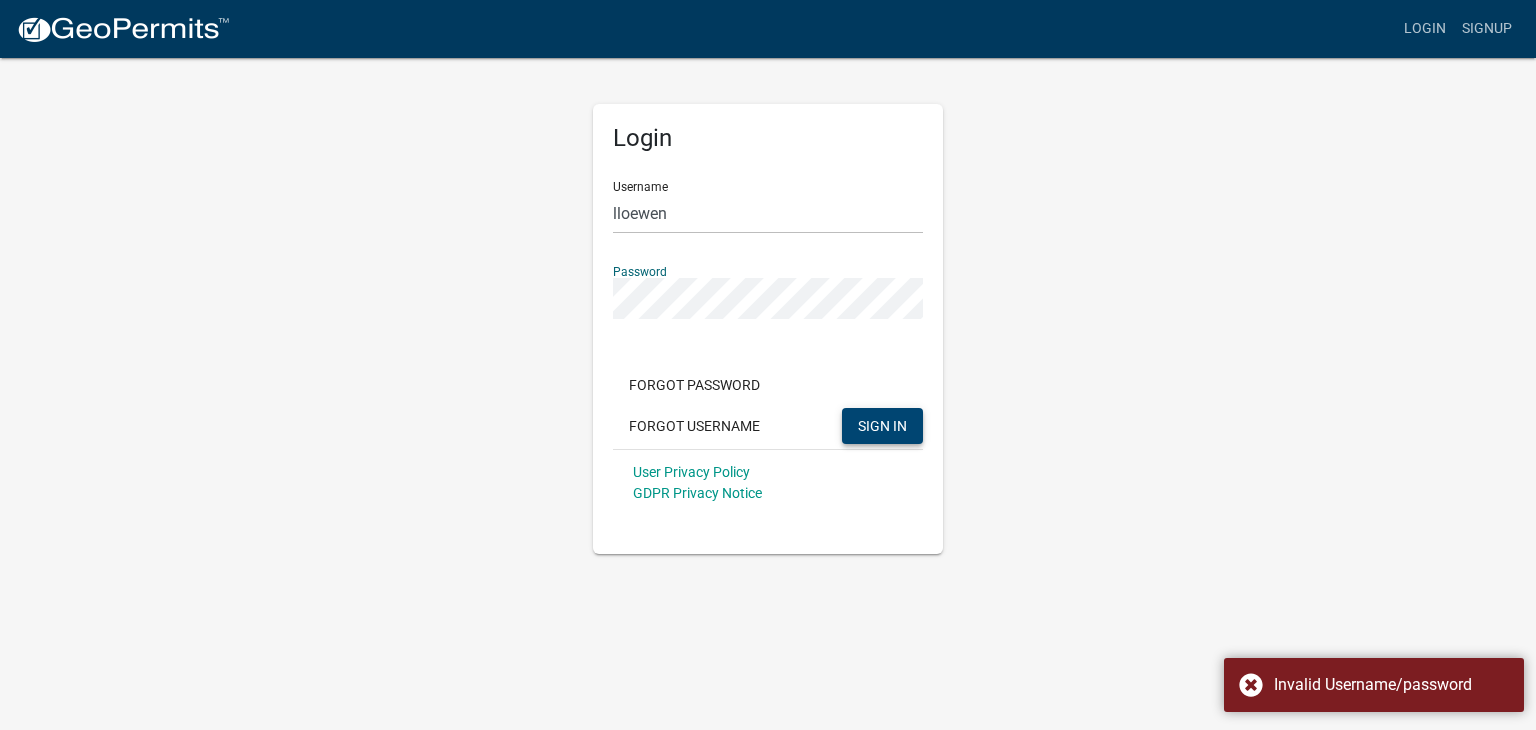 click on "SIGN IN" 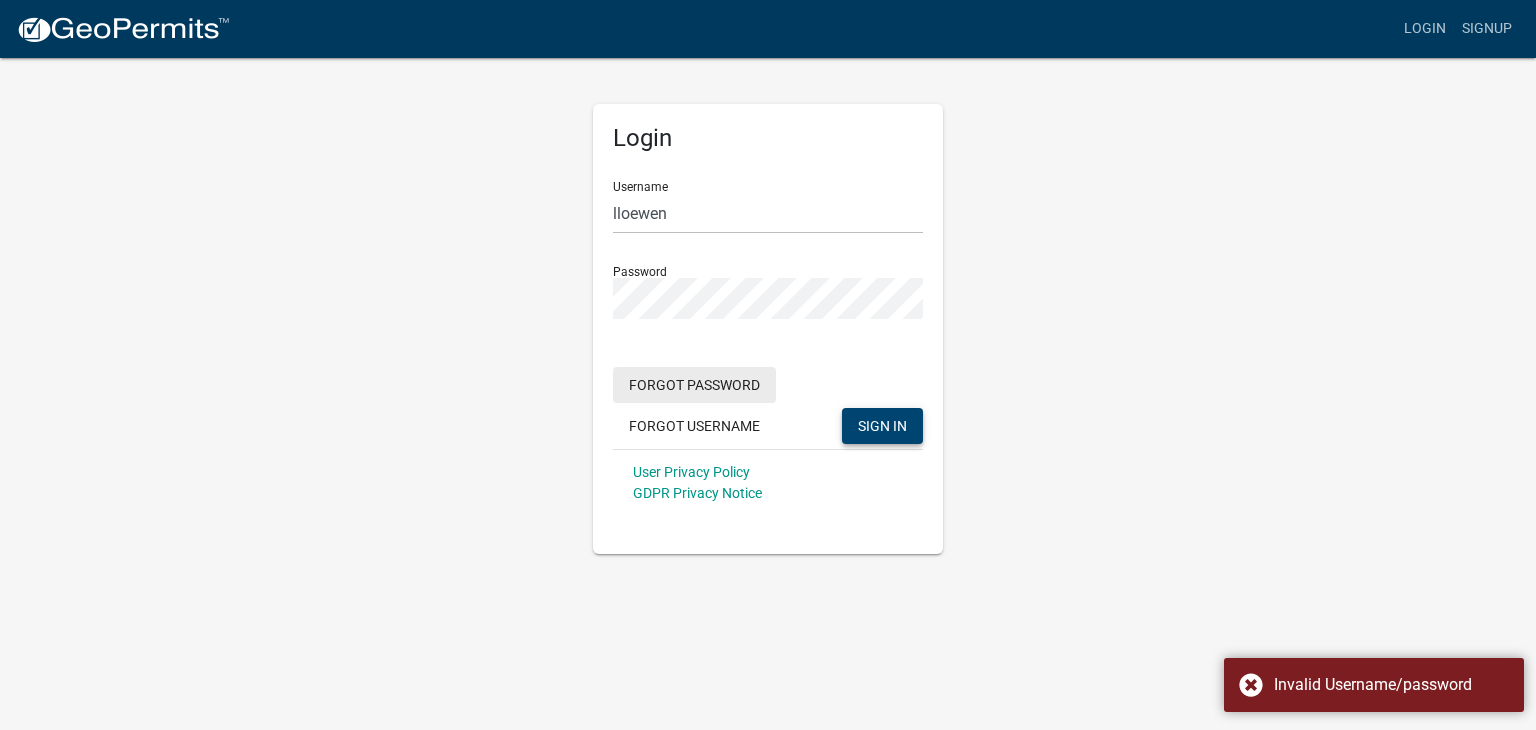 click on "Forgot Password" 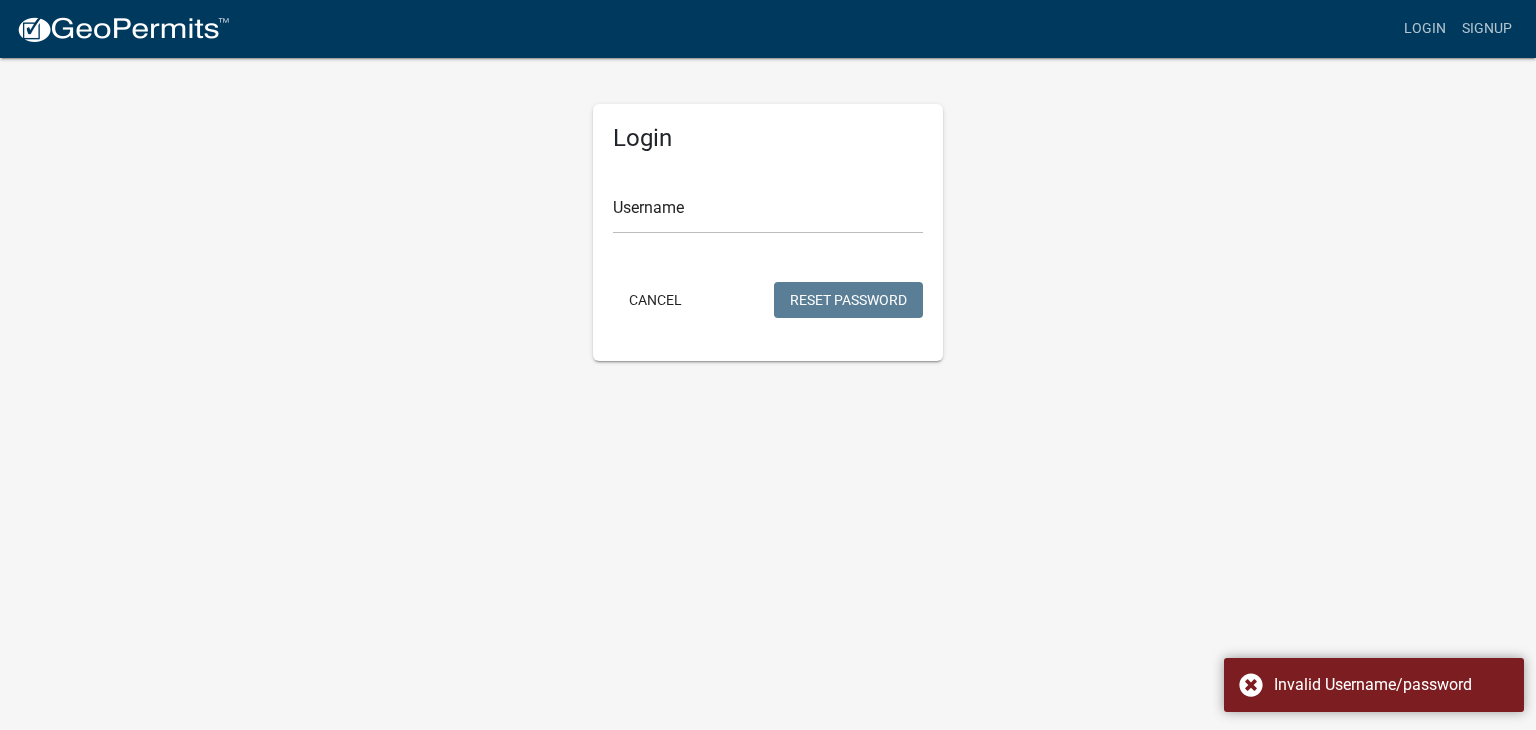 click on "Login Username  Cancel   Reset Password" 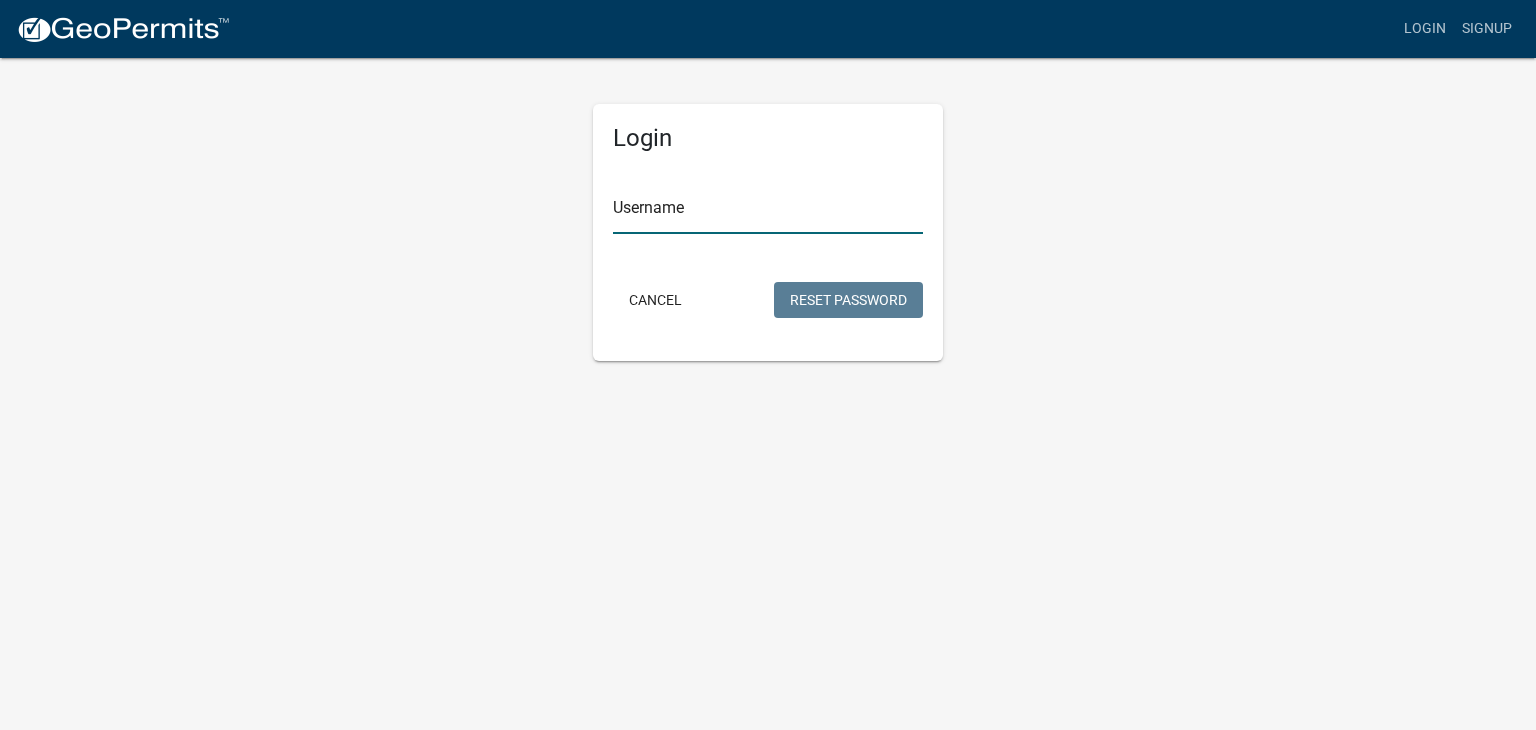 click on "Username" at bounding box center (768, 213) 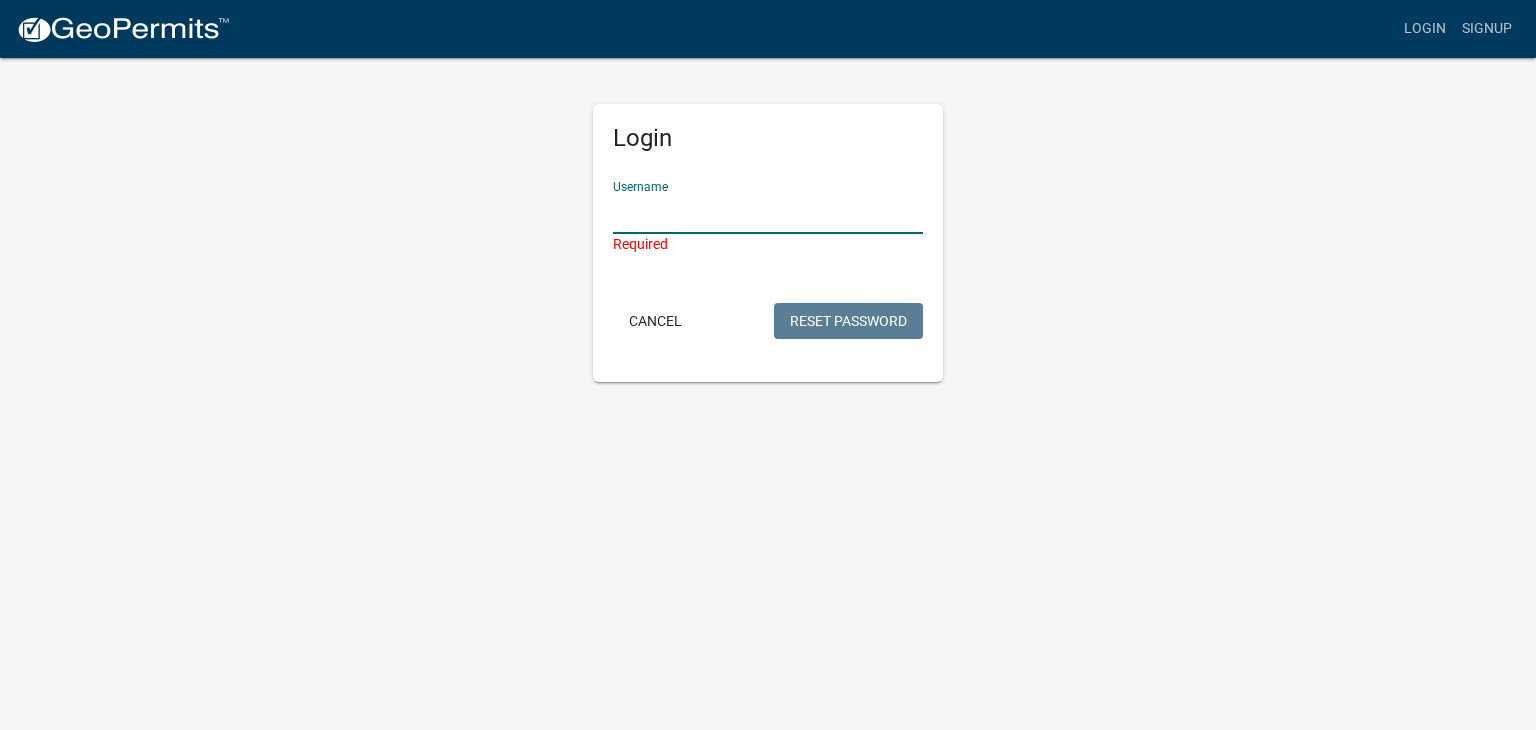 click on "Username" at bounding box center [768, 213] 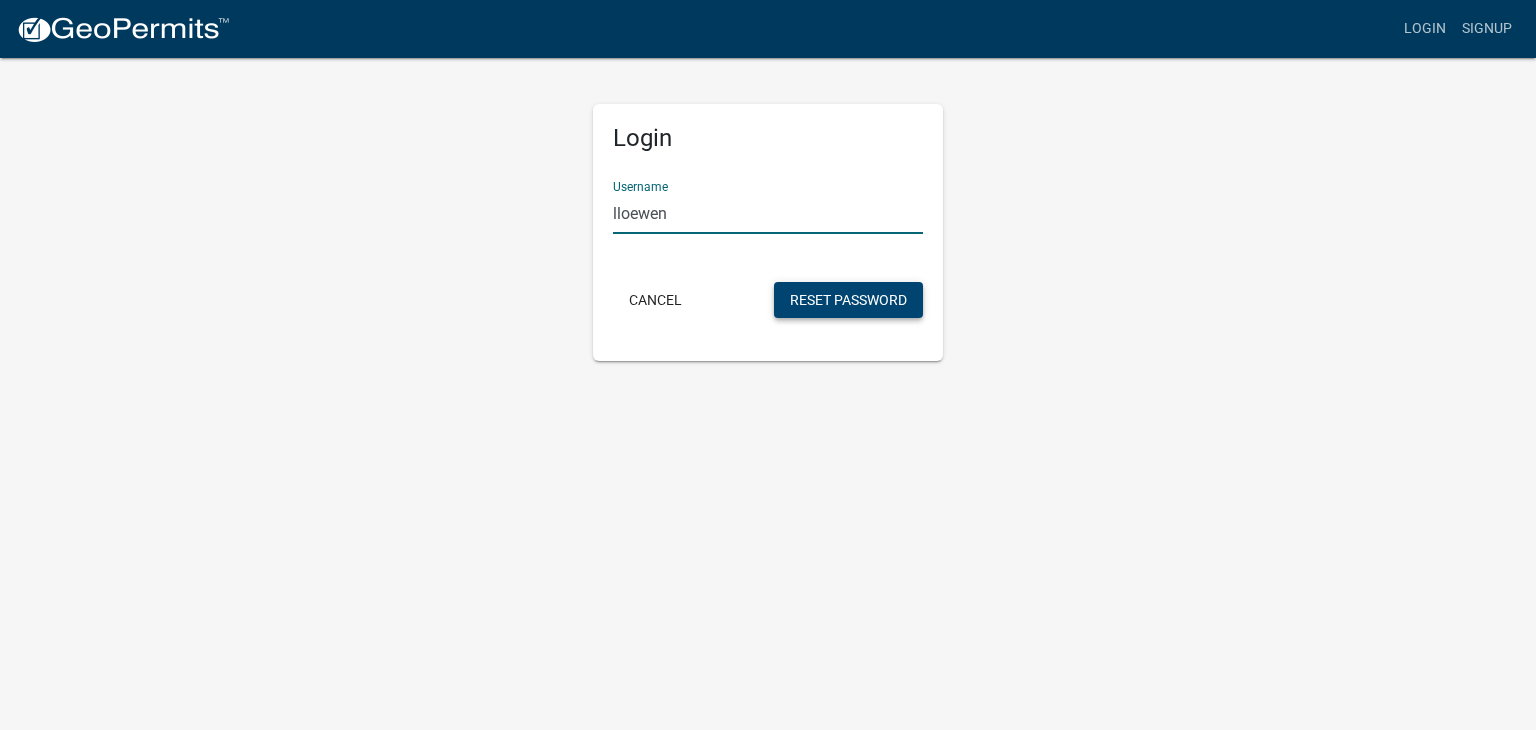 type on "[USERNAME]" 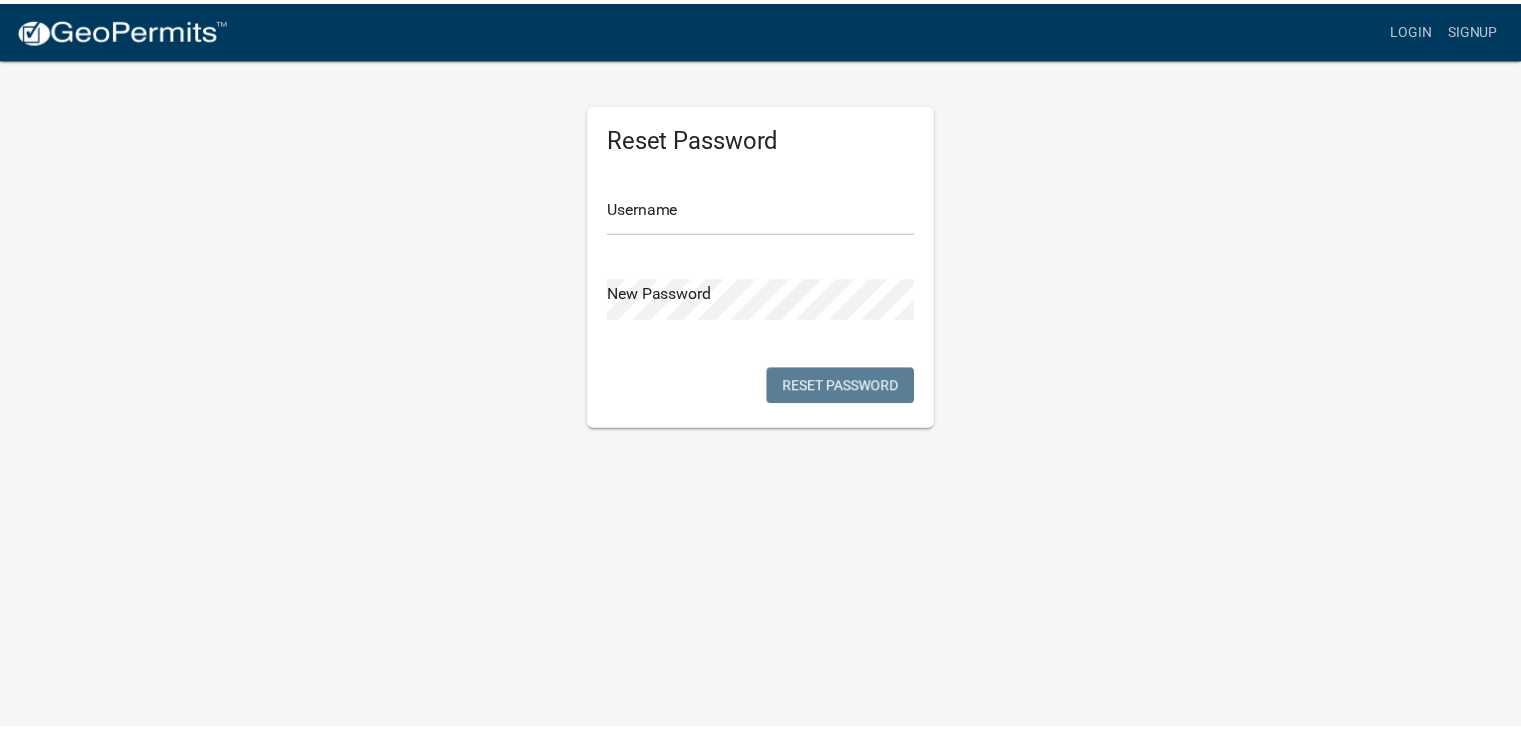 scroll, scrollTop: 0, scrollLeft: 0, axis: both 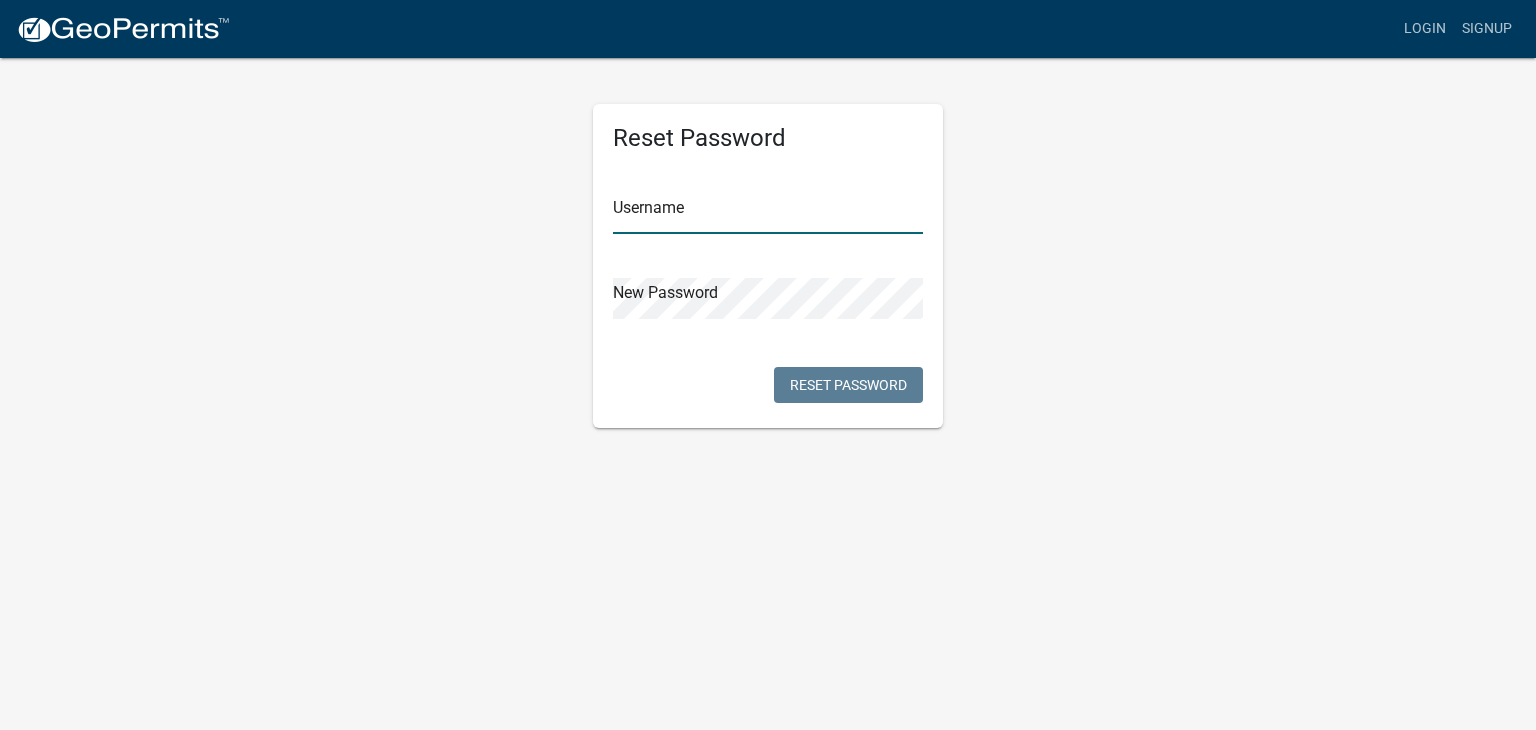 click at bounding box center [768, 213] 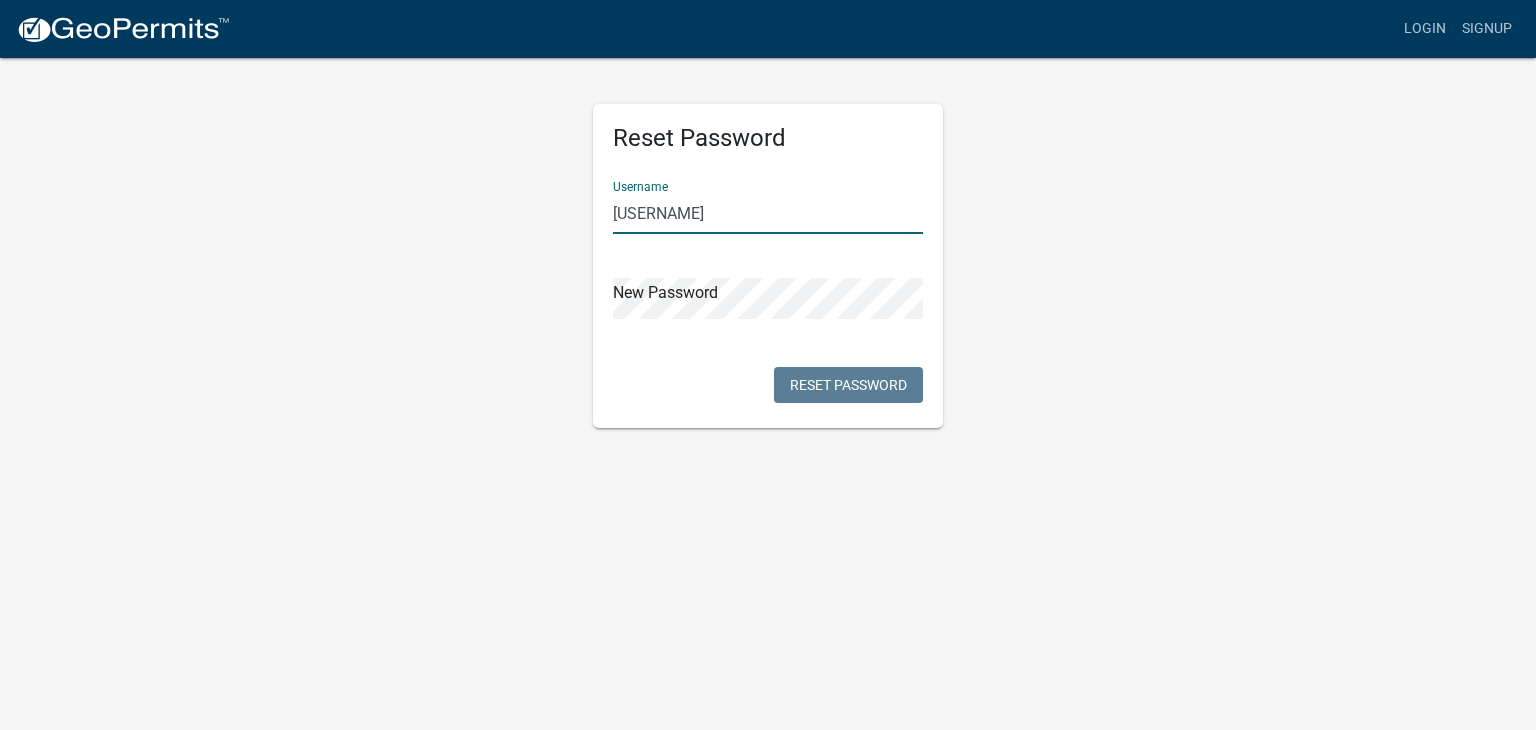 type on "[USERNAME]" 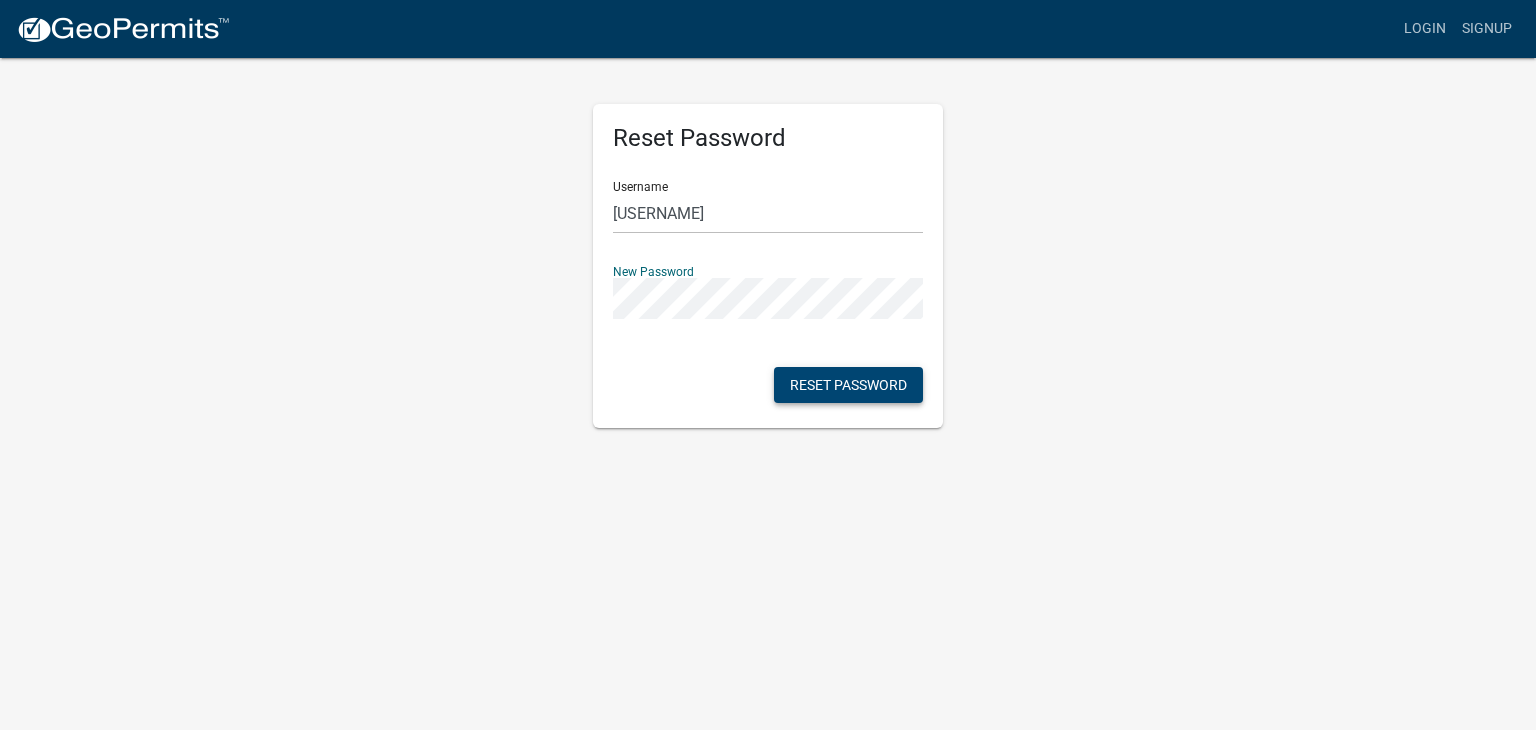 click on "Reset Password" 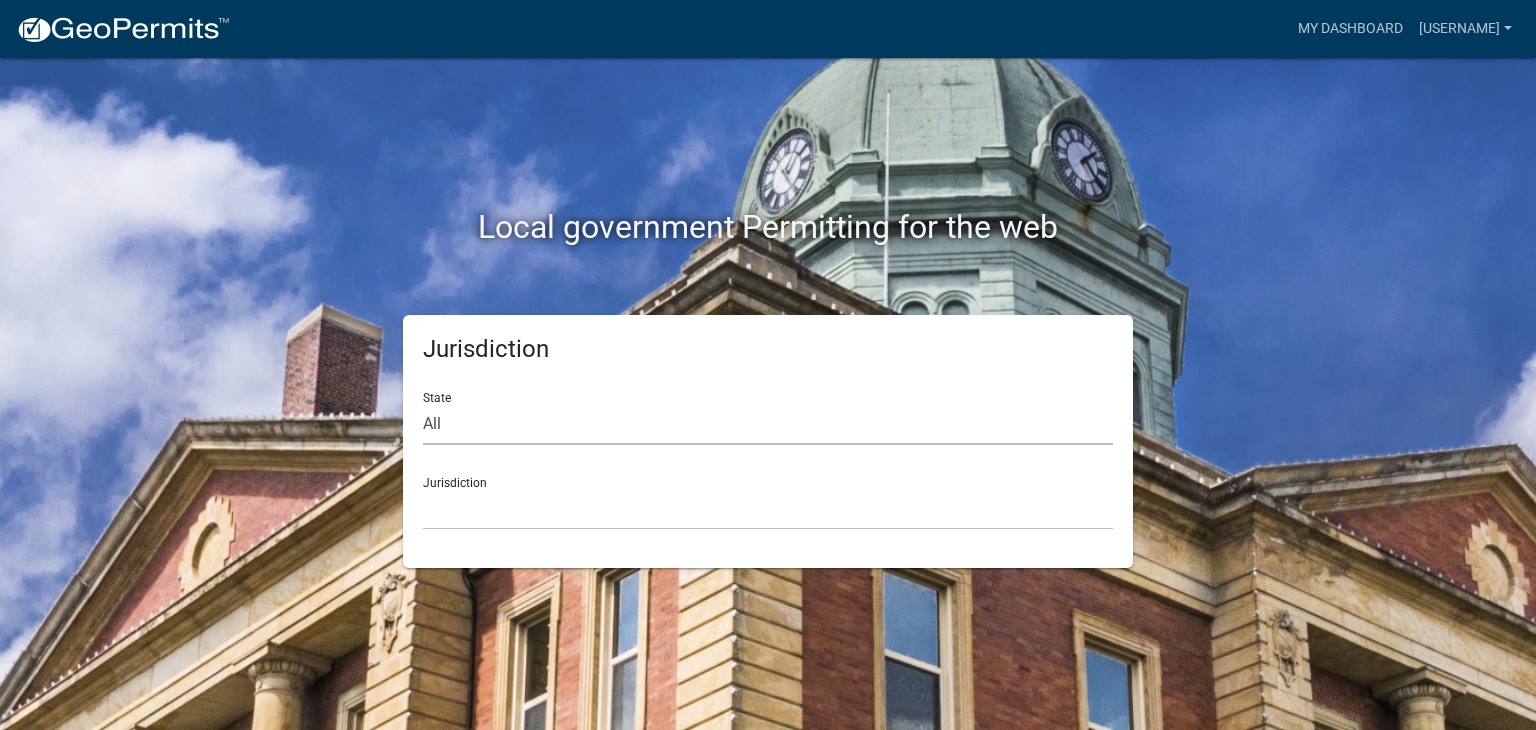 click on "All  Colorado   Georgia   Indiana   Iowa   Kansas   Minnesota   Ohio   South Carolina   Wisconsin" 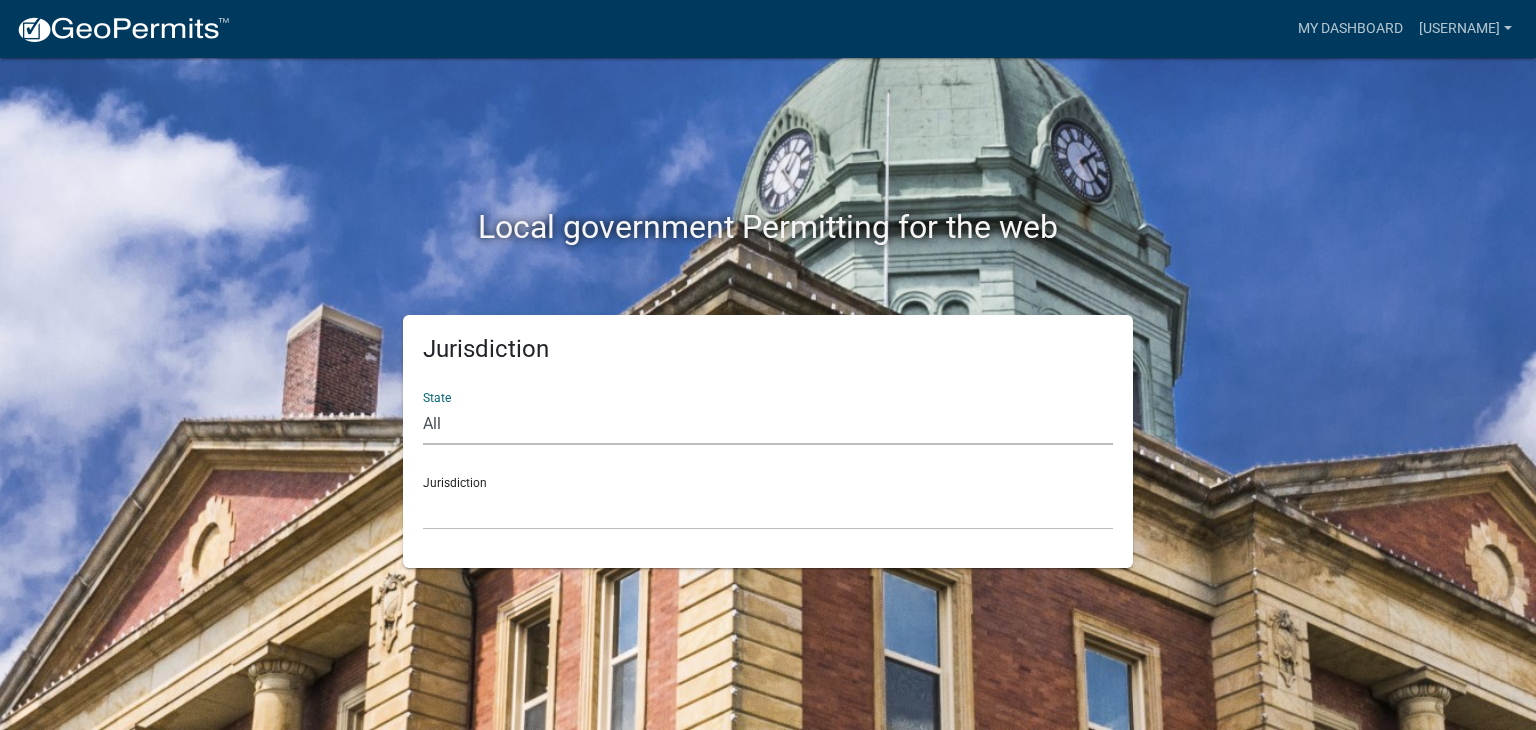 select on "Iowa" 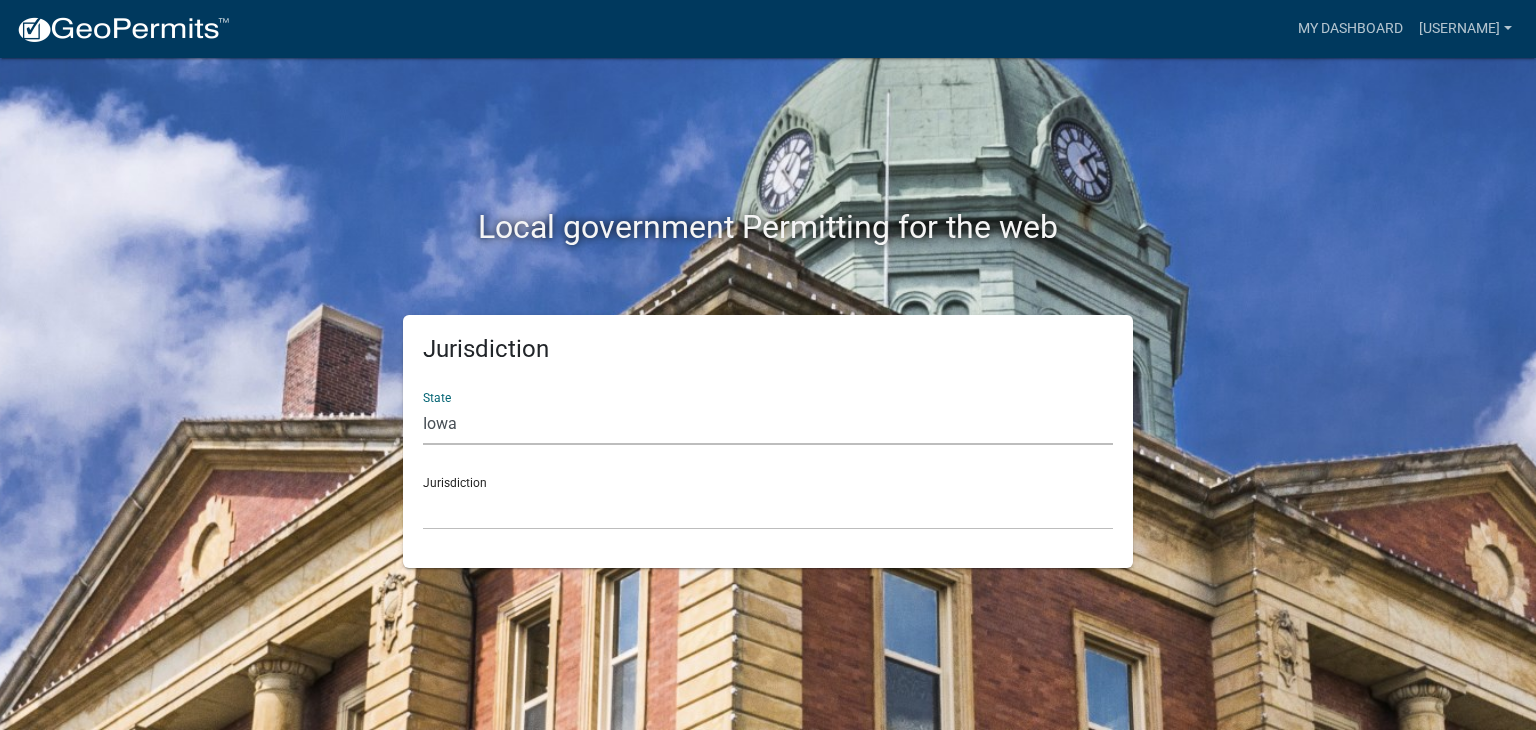 click on "All  Colorado   Georgia   Indiana   Iowa   Kansas   Minnesota   Ohio   South Carolina   Wisconsin" 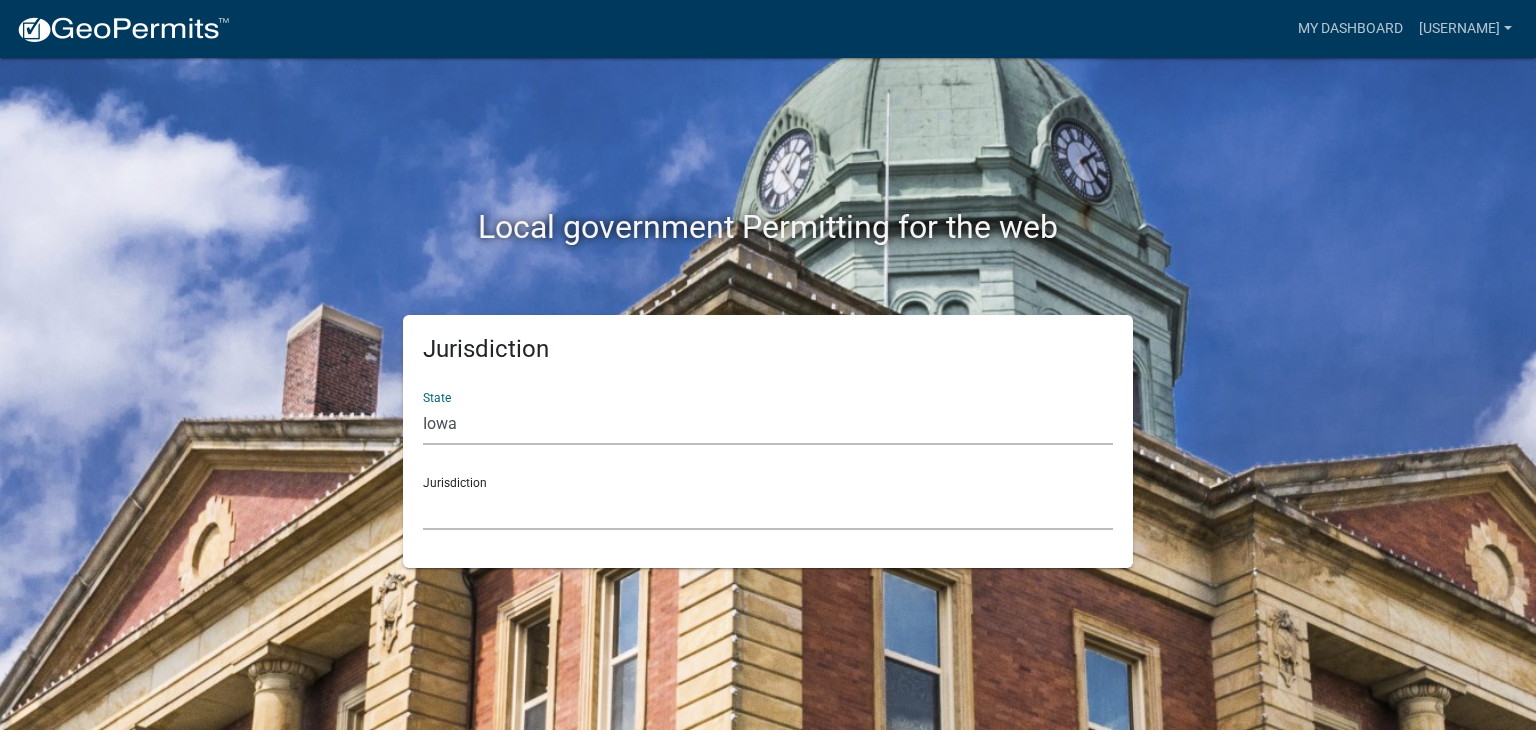 click on "Boone County, Iowa Butler County, Iowa Cerro Gordo County, Iowa City of Harlan, Iowa City of Indianola, Iowa City of Newton, Iowa Clayton County, Iowa Dickinson County, Iowa Franklin County, Iowa Grundy County, Iowa Hardin County, Iowa Henry County, Iowa Humboldt County, Iowa Jackson County, Iowa Jasper County, Iowa Johnson County, Iowa Madison County, Iowa Mahaska County, Iowa Marion County, Iowa Marshall County, Iowa Poweshiek County, IA Sioux County, Iowa Wapello County, Iowa Warren County, Iowa Wright County, Iowa" 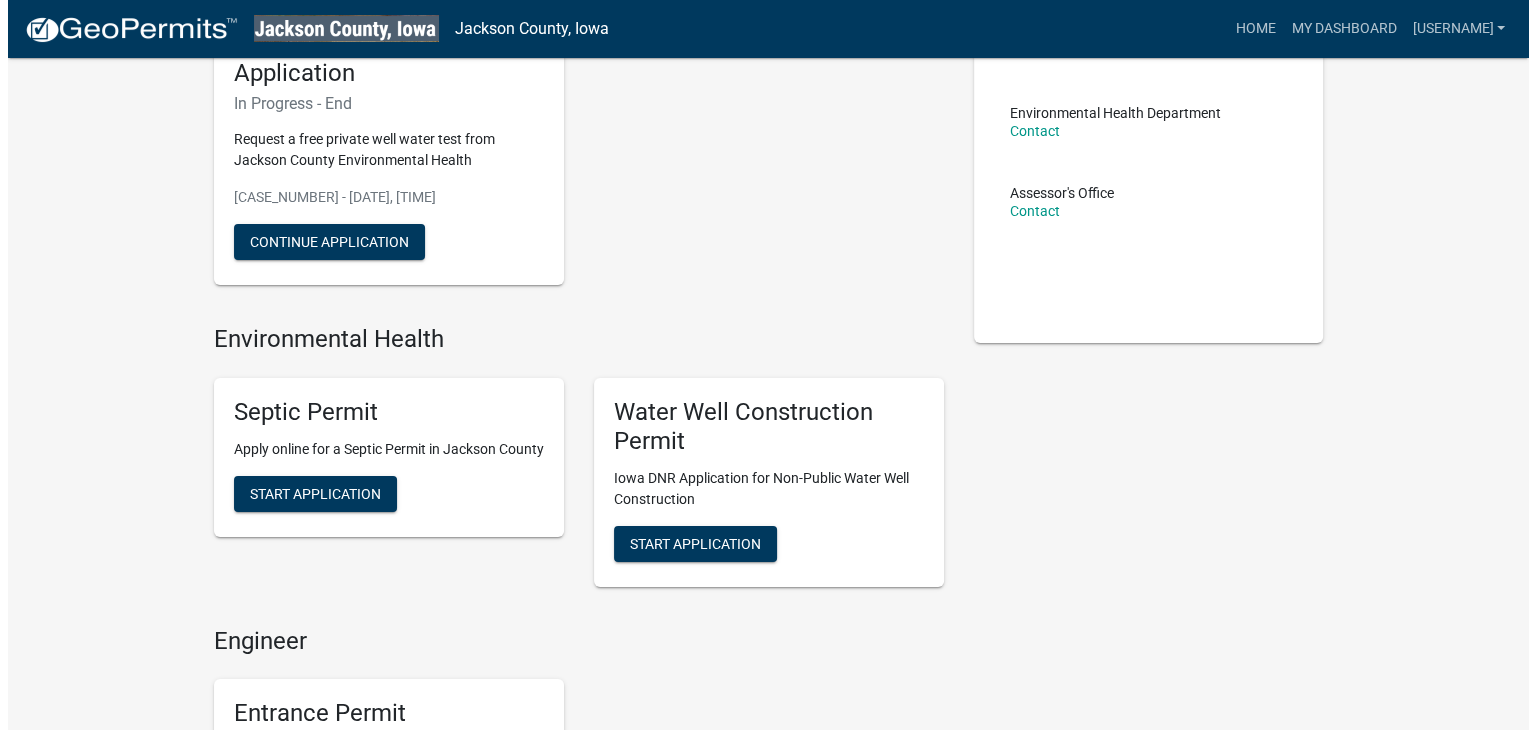 scroll, scrollTop: 0, scrollLeft: 0, axis: both 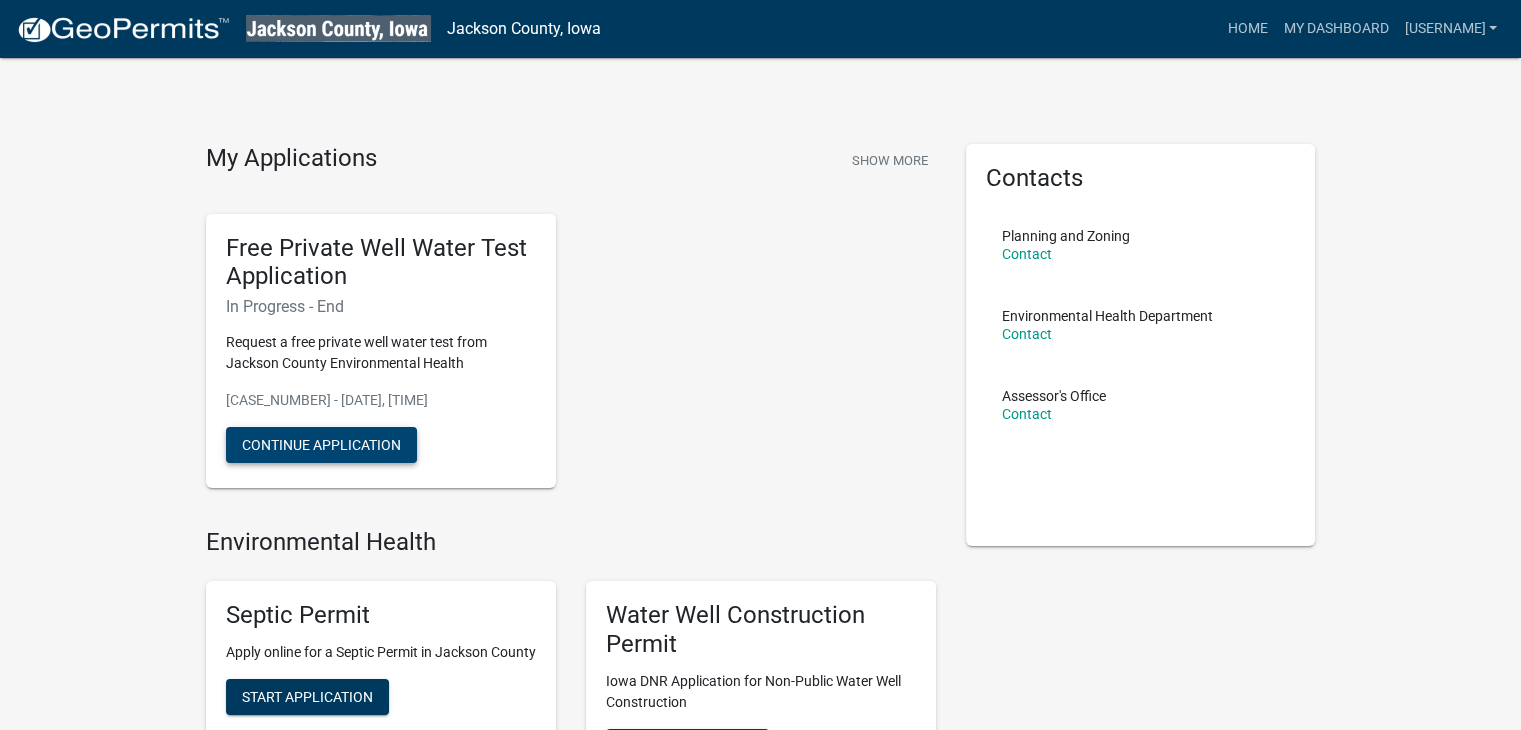 click on "Continue Application" 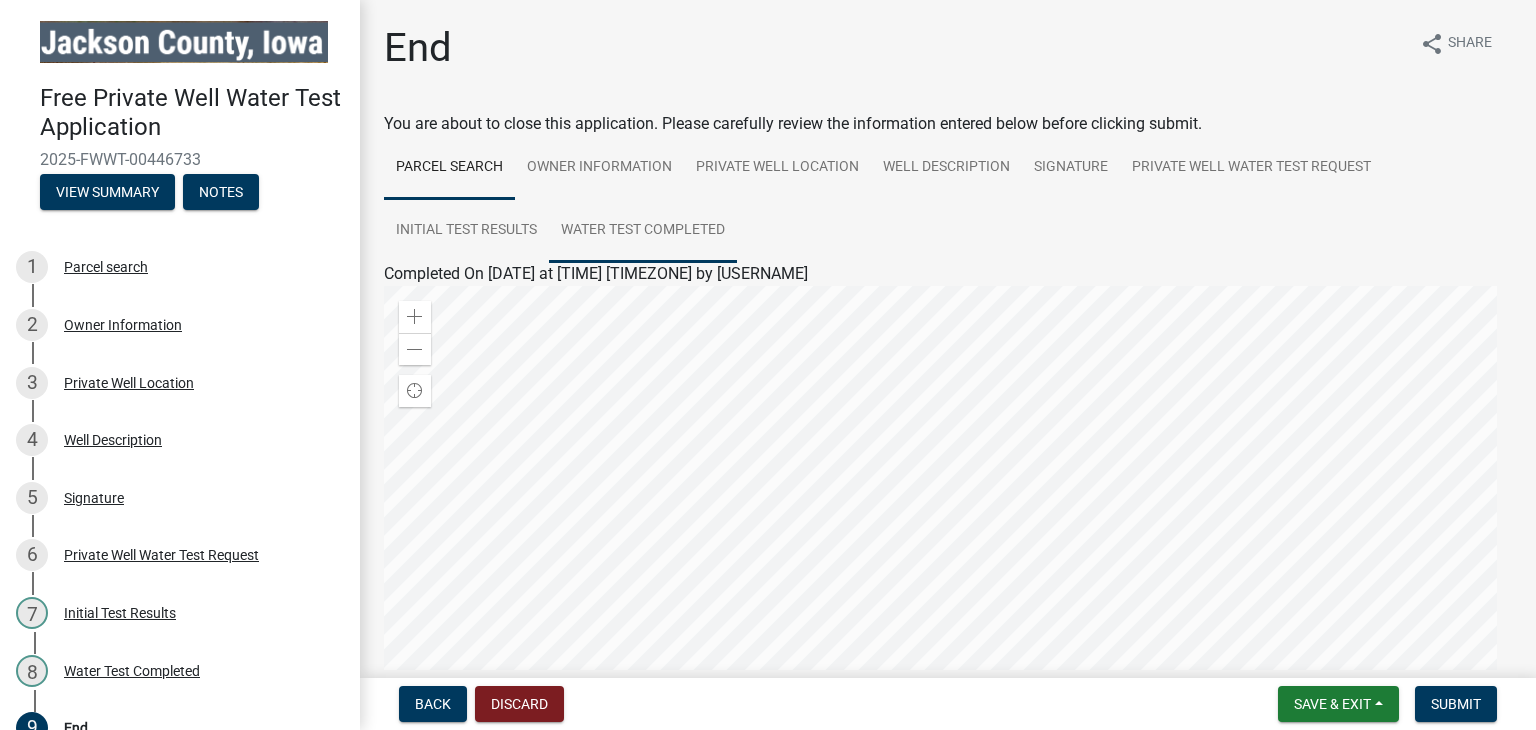click on "Water Test Completed" at bounding box center (643, 231) 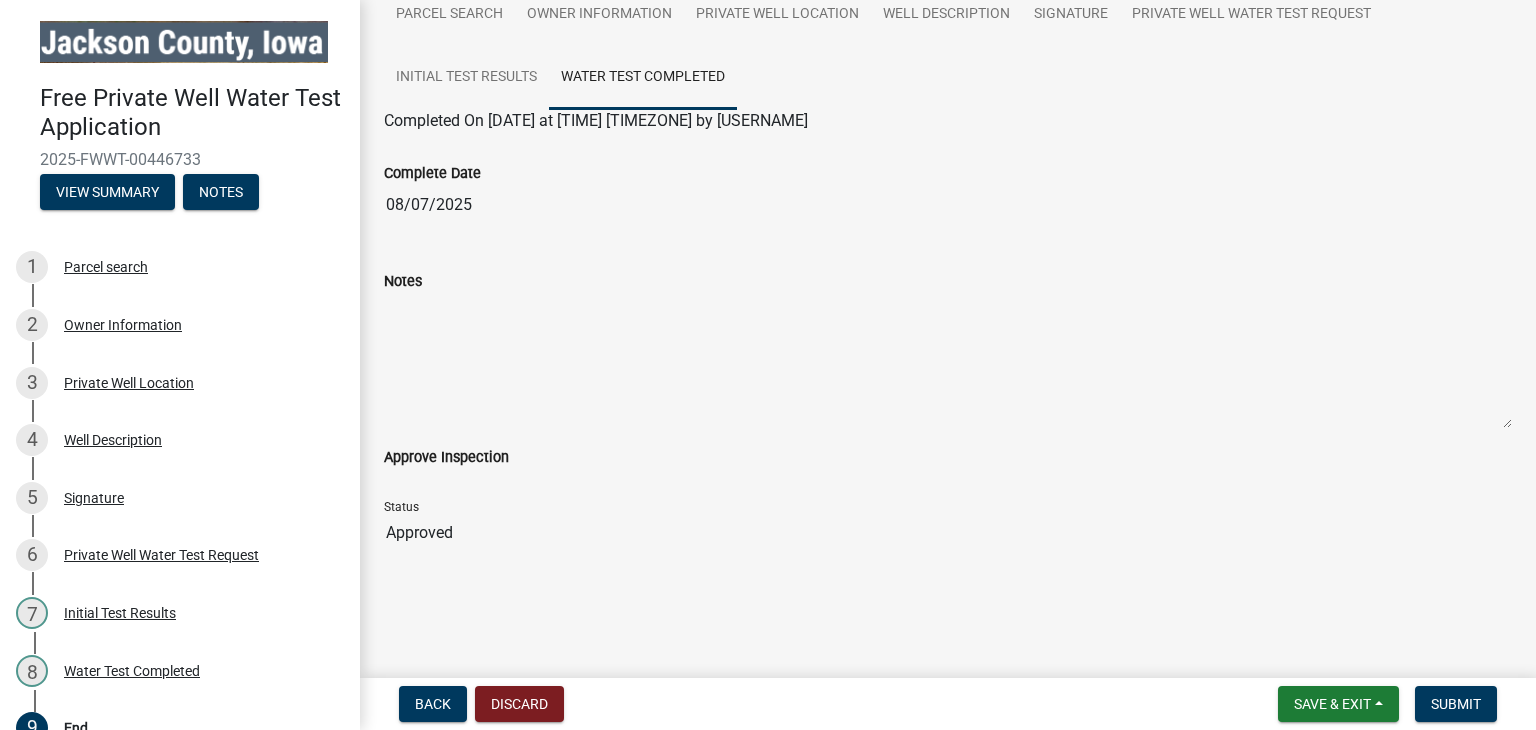 scroll, scrollTop: 0, scrollLeft: 0, axis: both 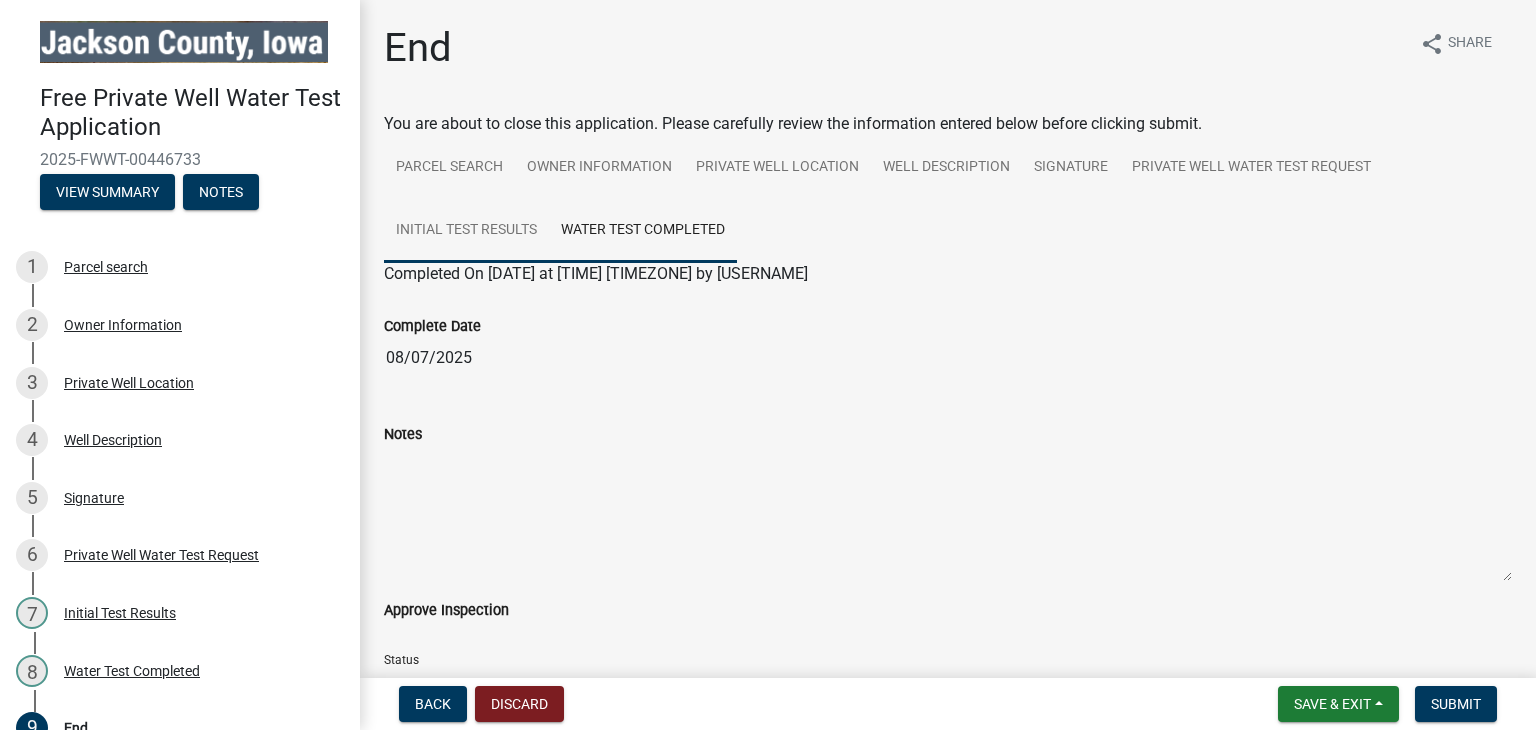 click on "Initial Test Results" at bounding box center (466, 231) 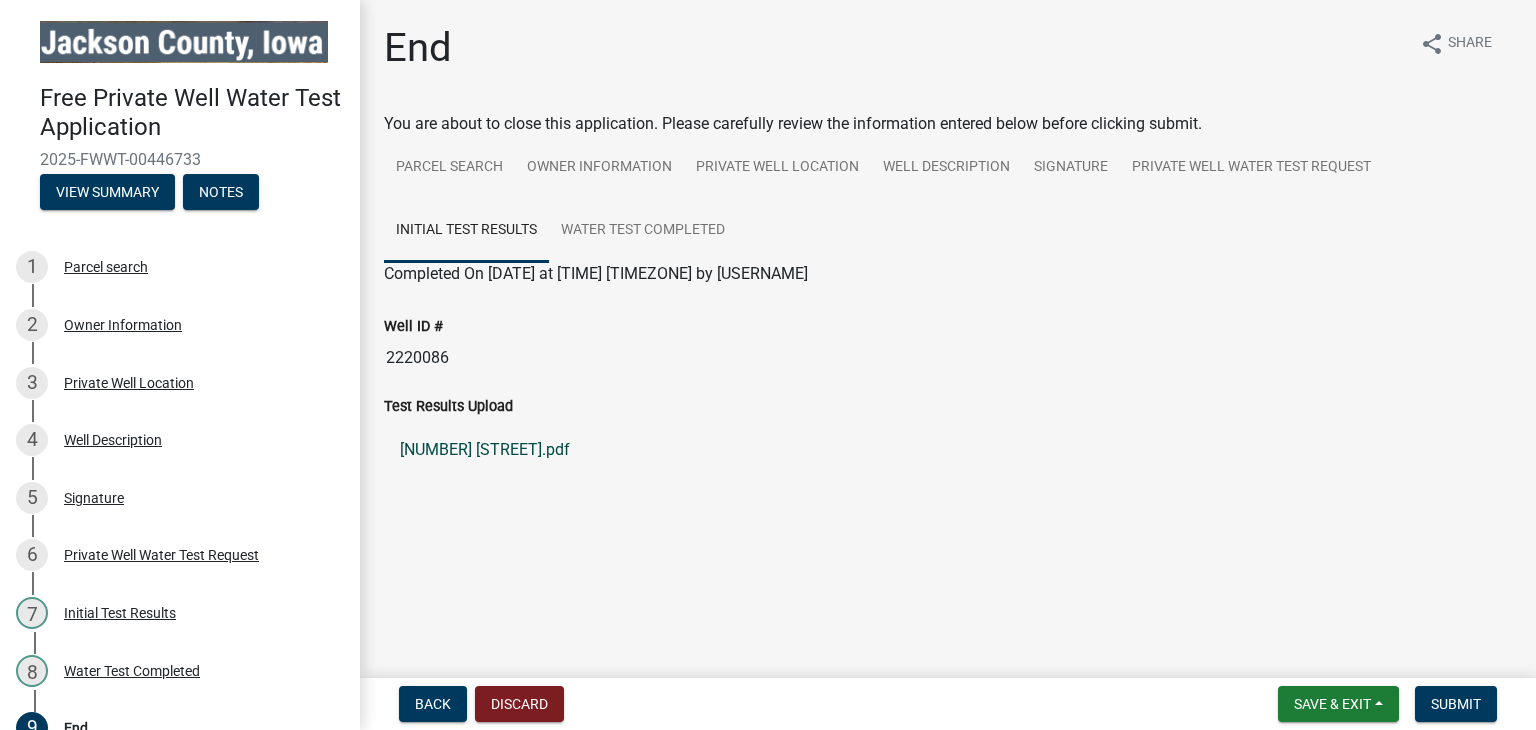 click on "[NUMBER] [STREET].pdf" 